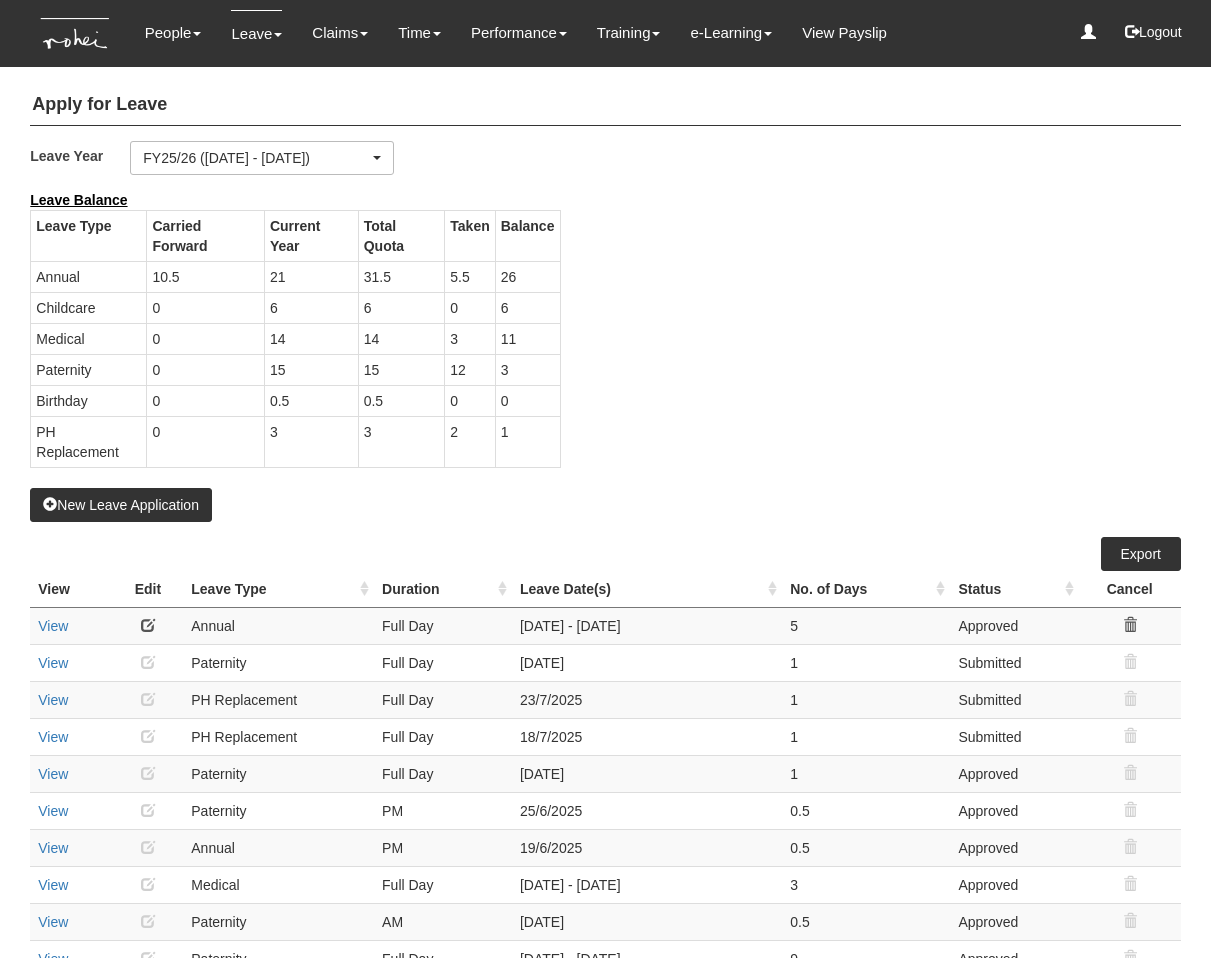 select on "50" 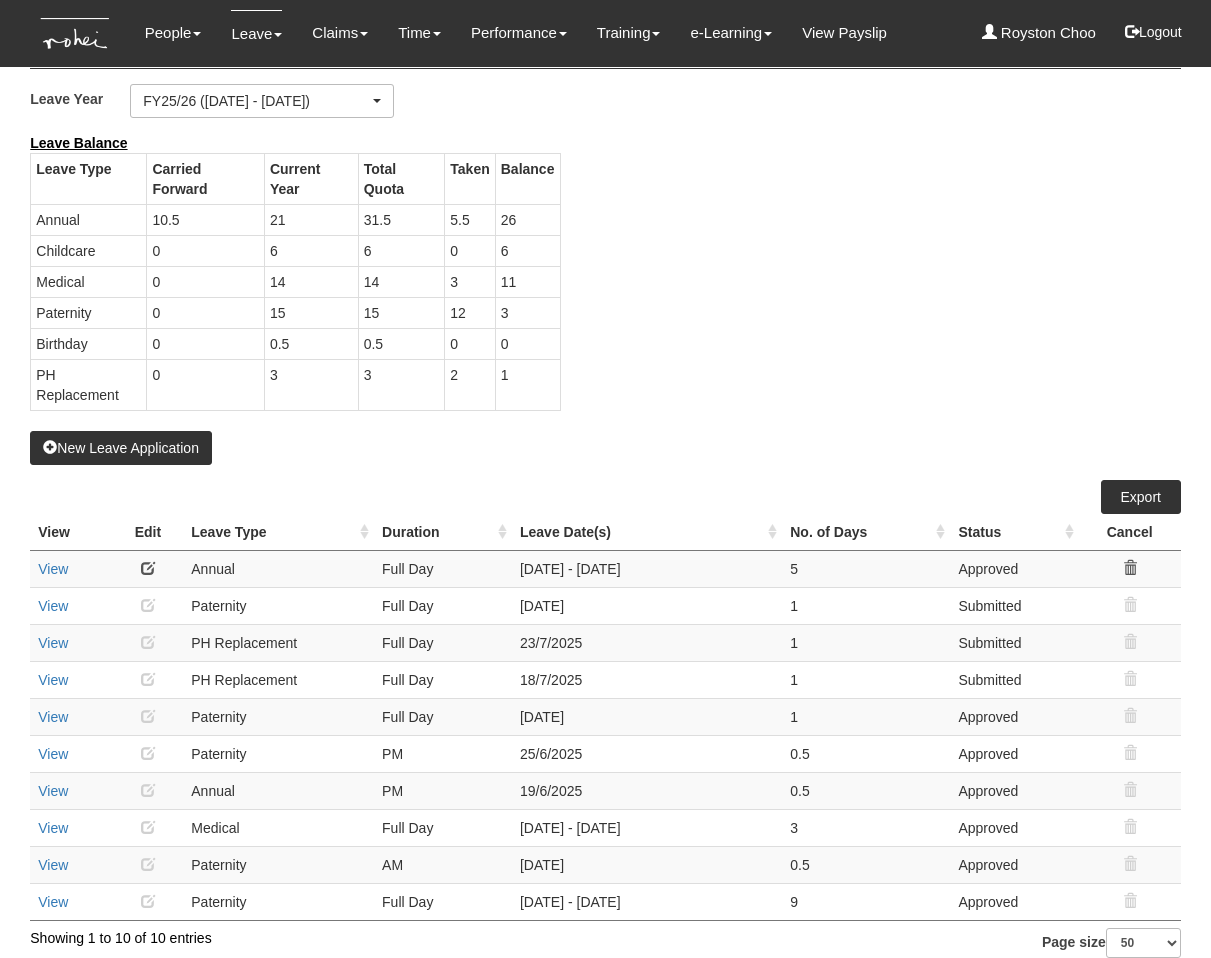 scroll, scrollTop: 0, scrollLeft: 0, axis: both 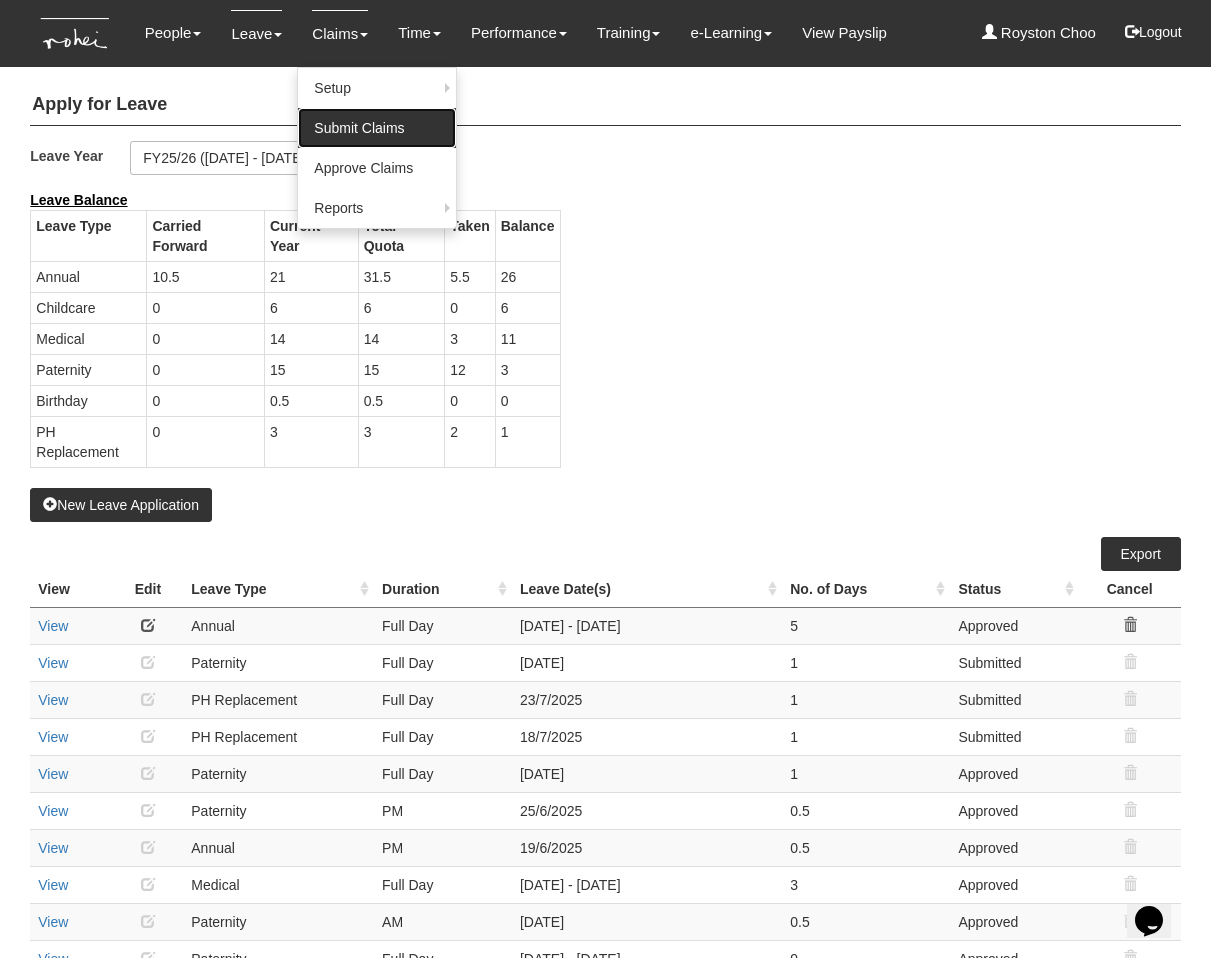 click on "Submit Claims" at bounding box center (377, 128) 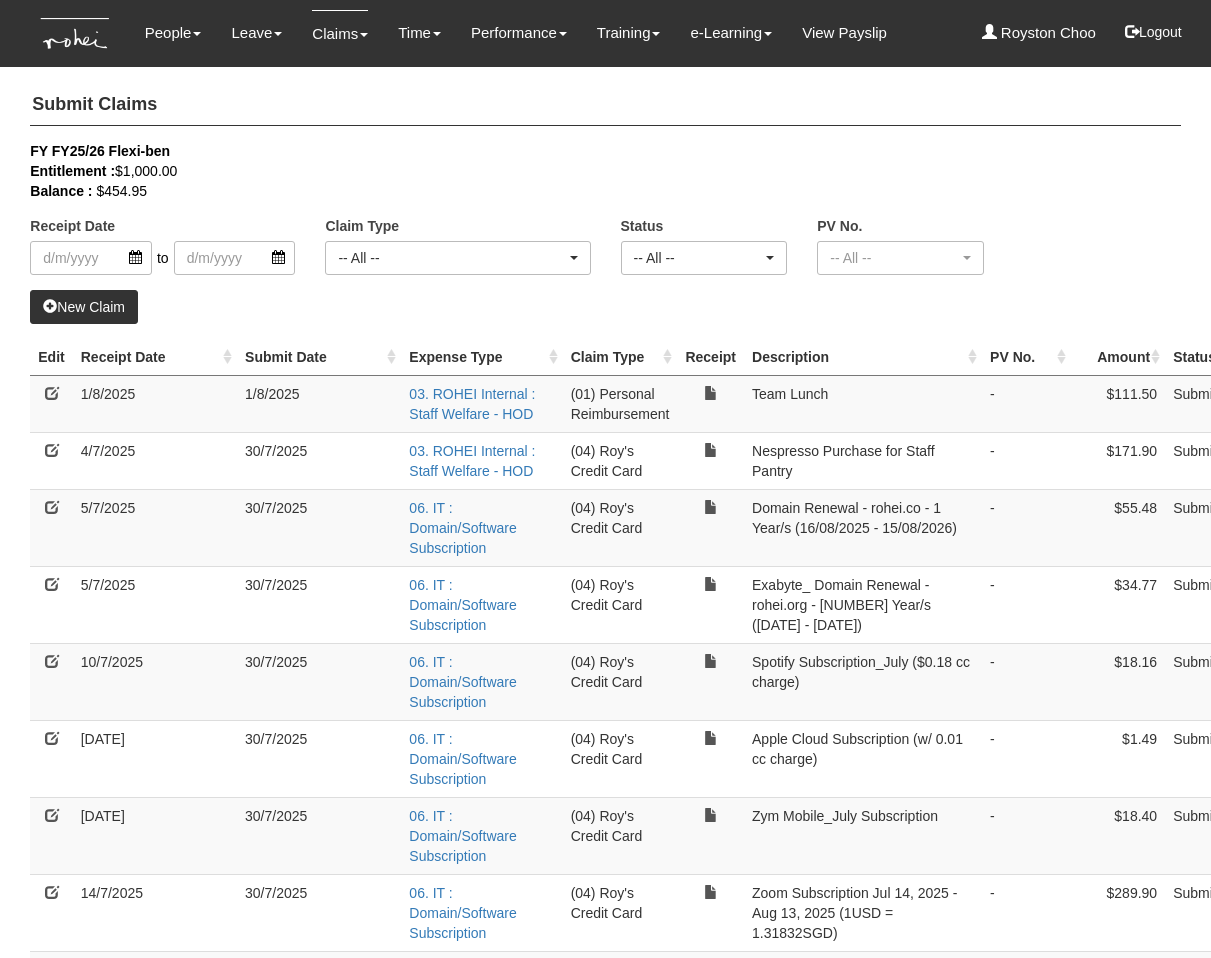 select on "50" 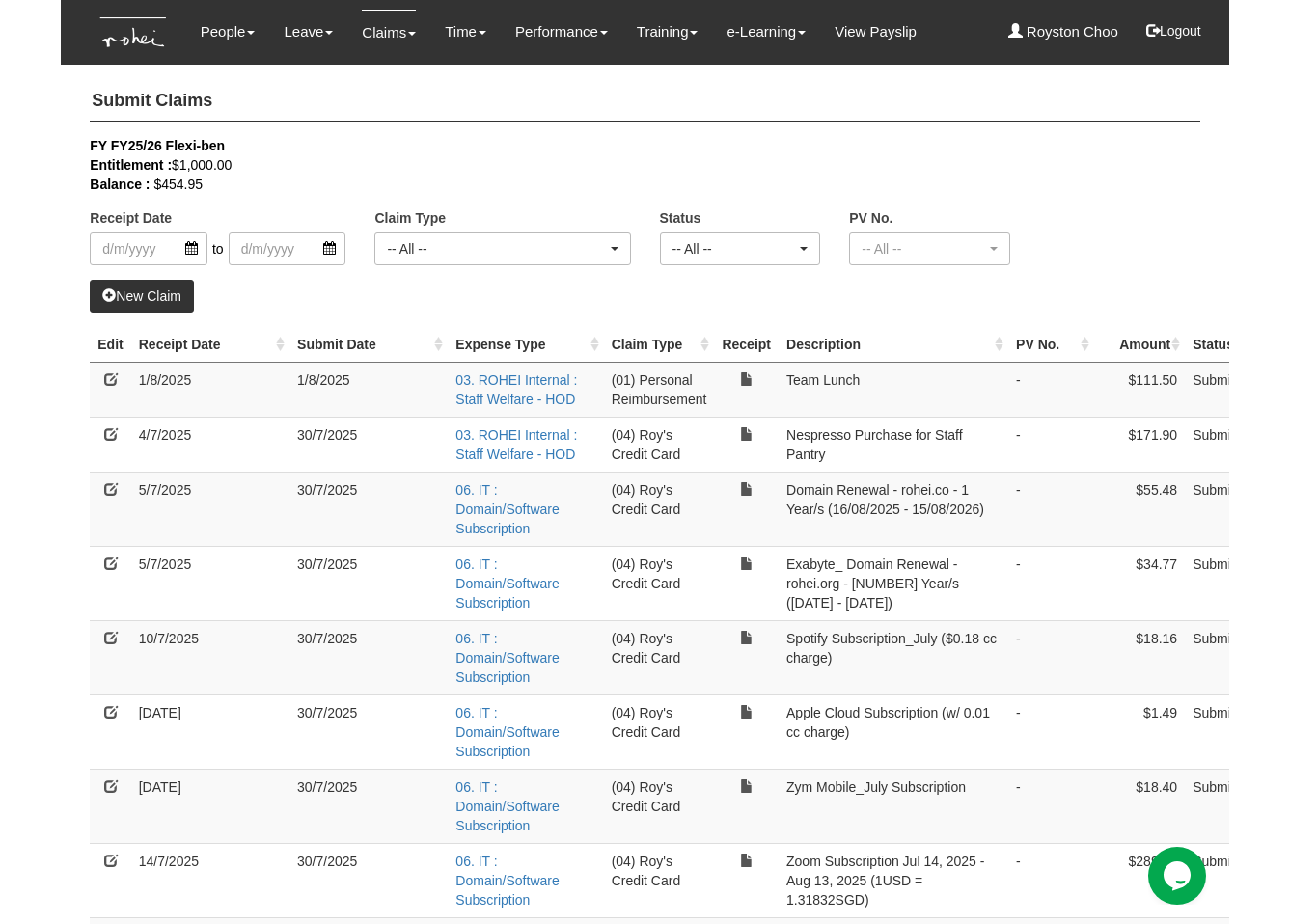 scroll, scrollTop: 0, scrollLeft: 0, axis: both 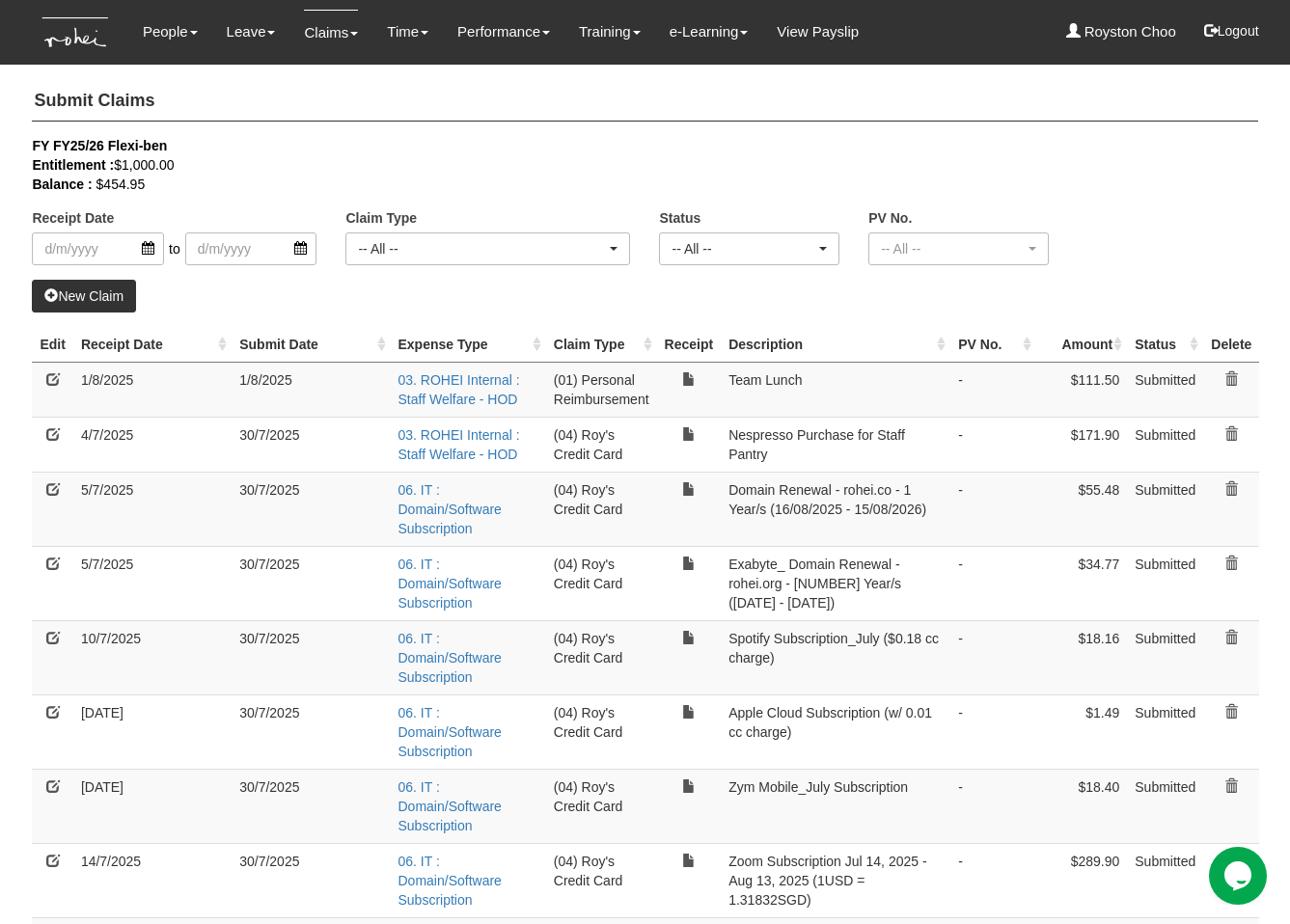 click on "FY FY25/26 Flexi-ben" at bounding box center [630, 146] 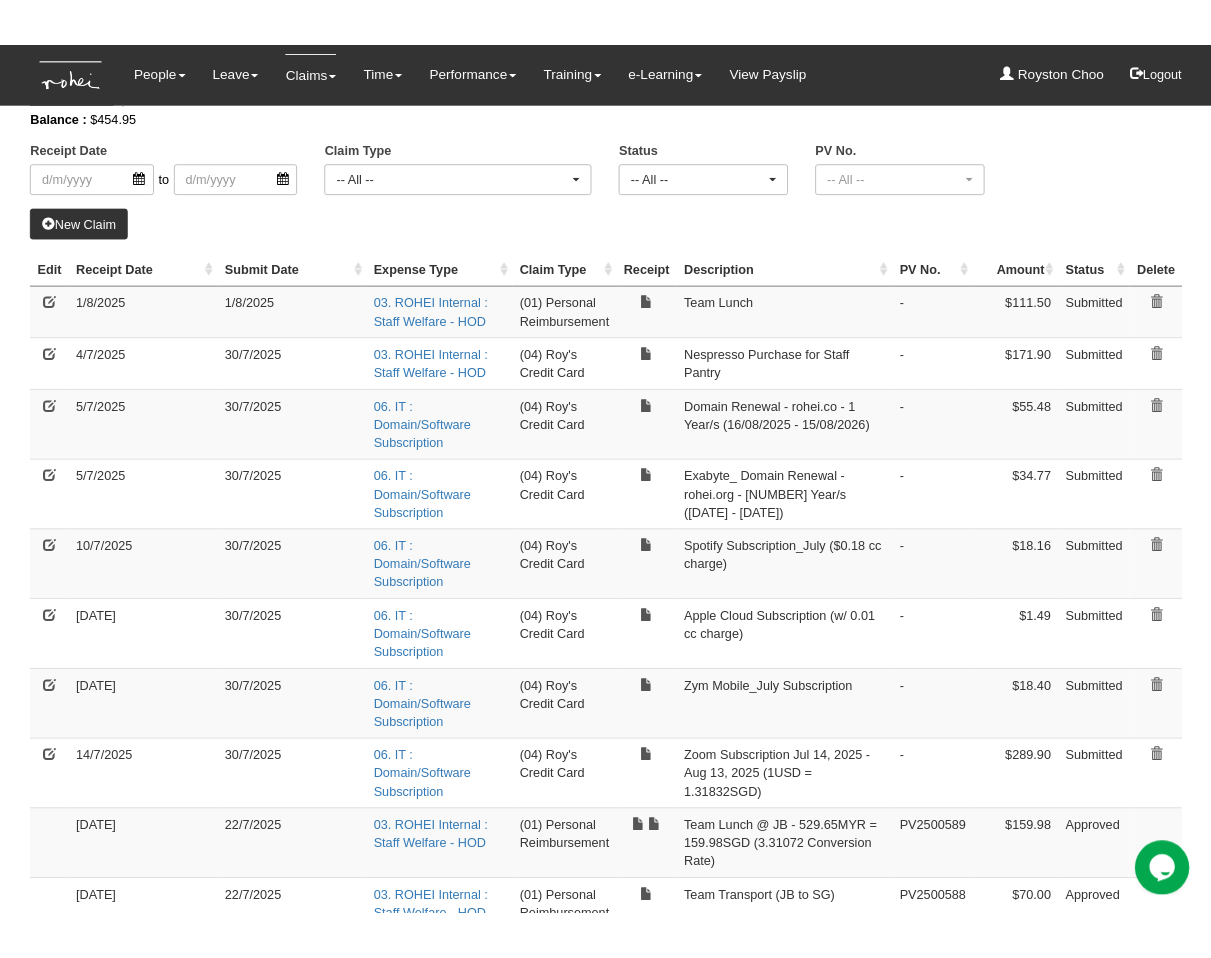 scroll, scrollTop: 110, scrollLeft: 0, axis: vertical 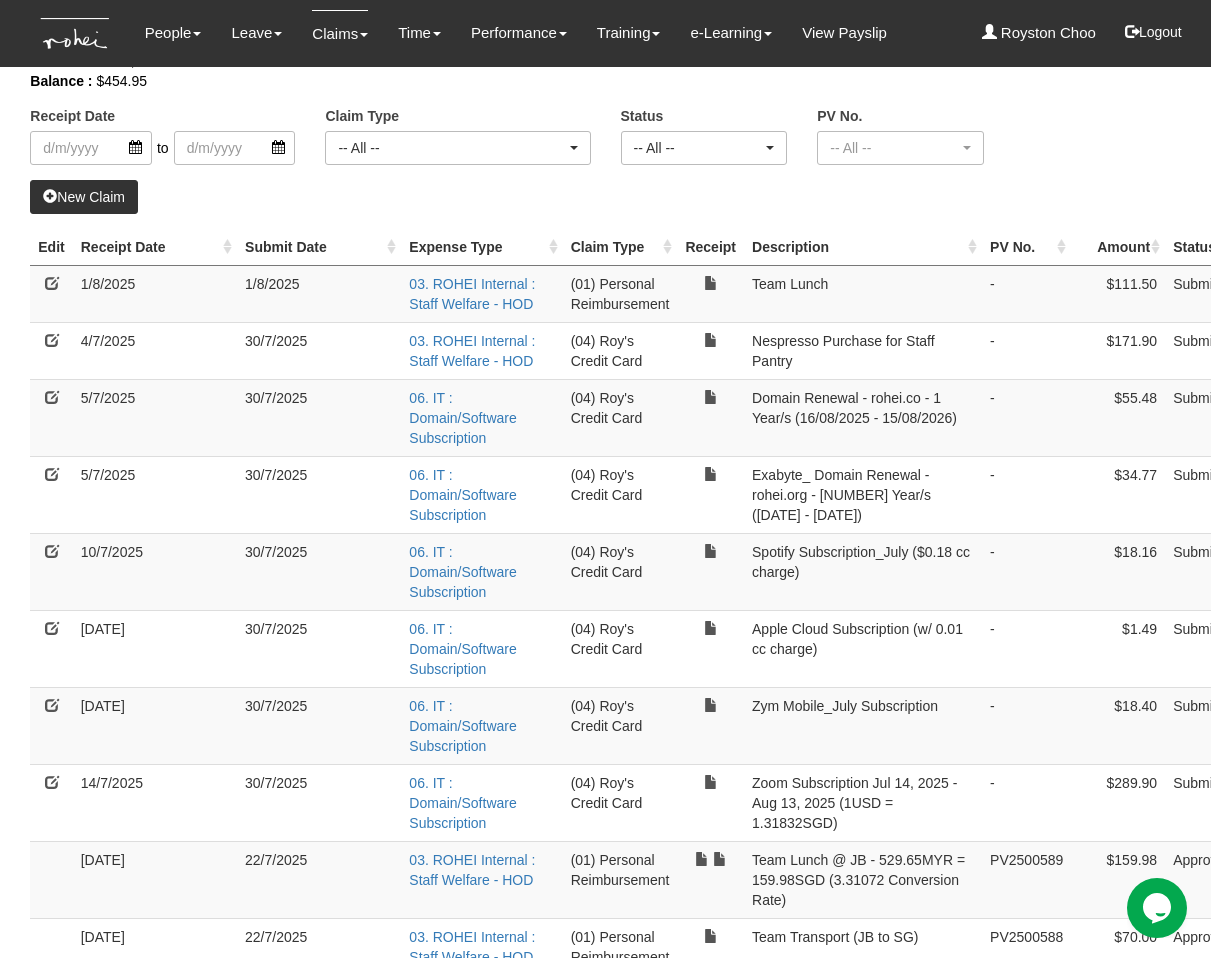 click on "New Claim" at bounding box center [605, 197] 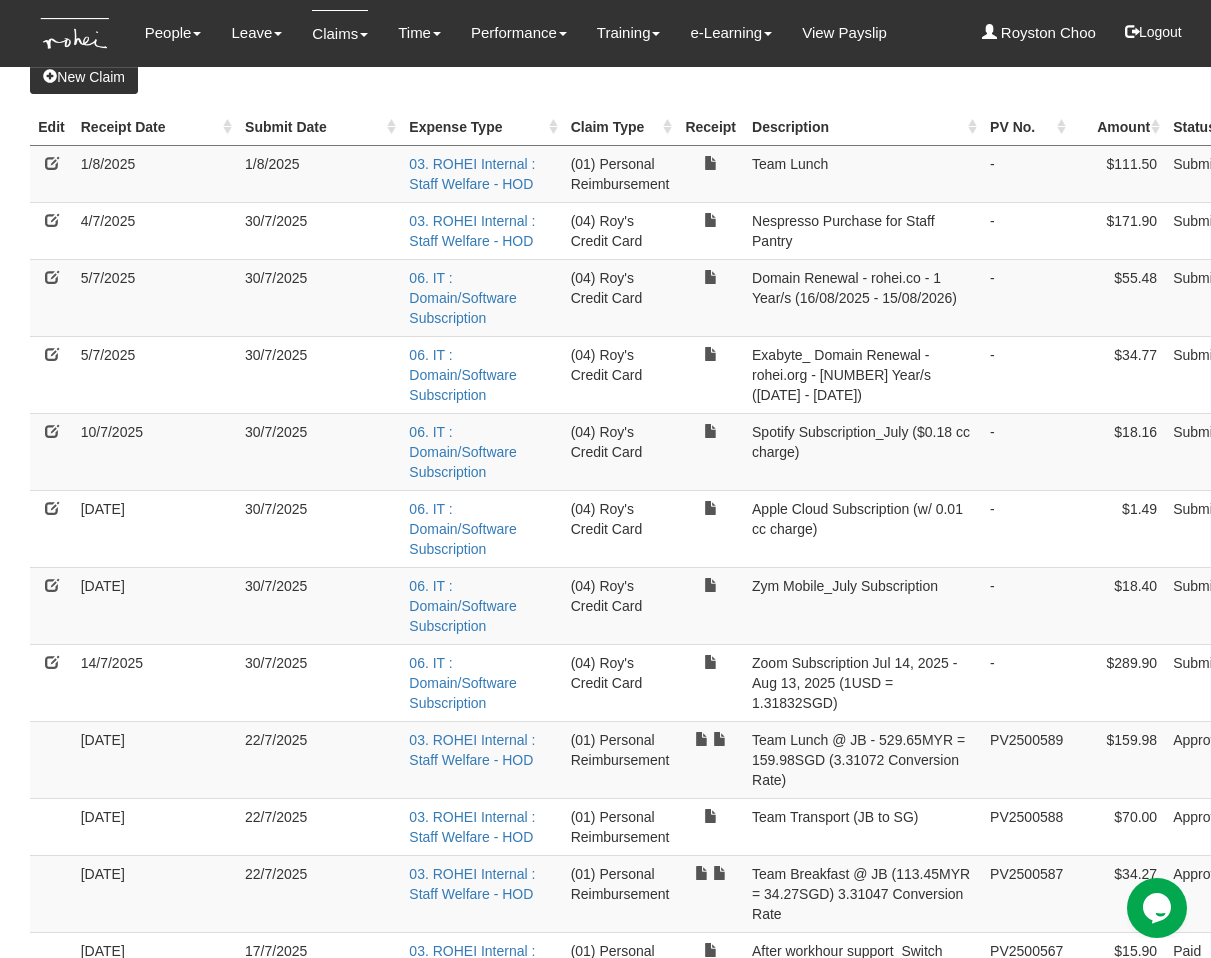 scroll, scrollTop: 0, scrollLeft: 0, axis: both 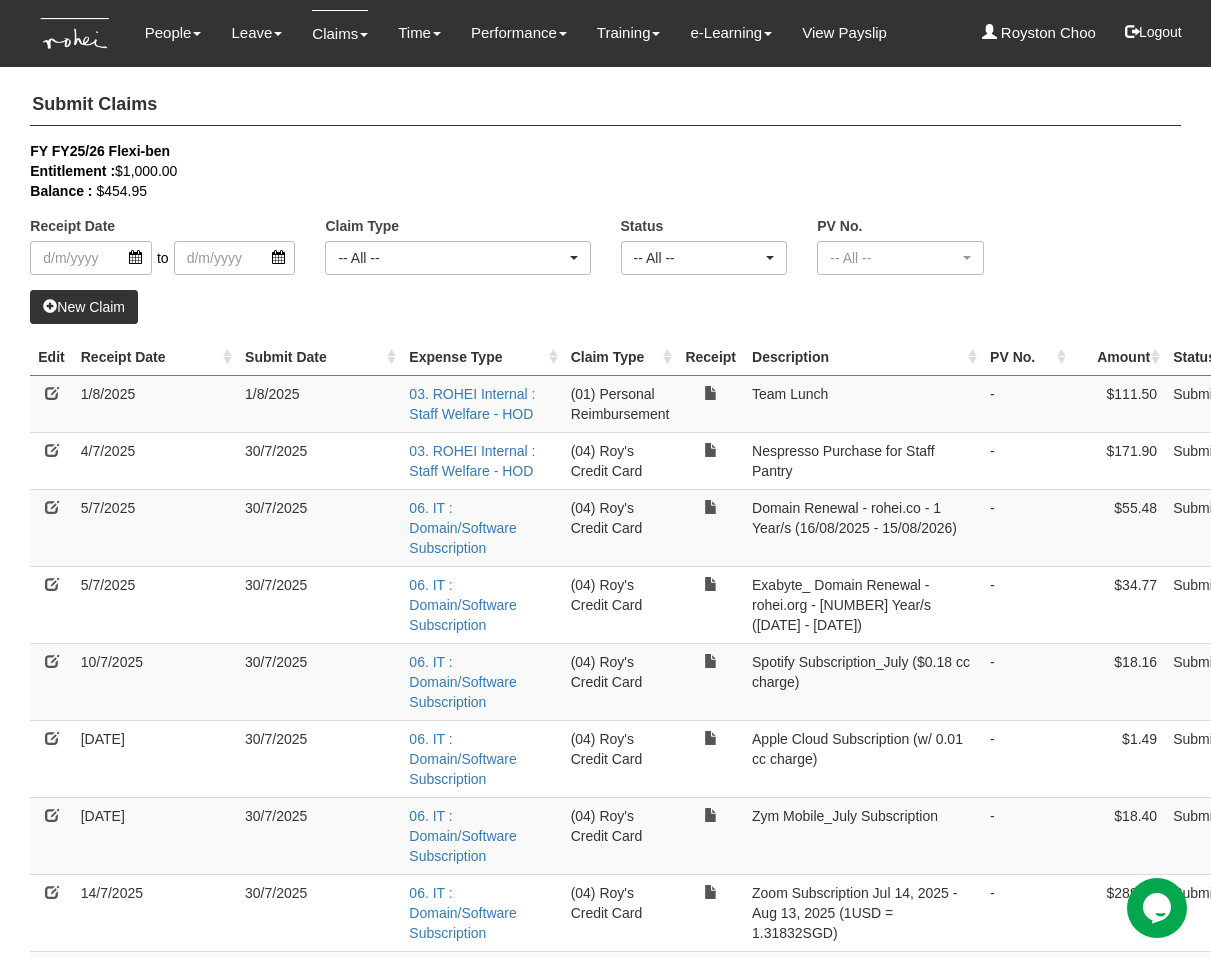click on "New Claim" at bounding box center (84, 307) 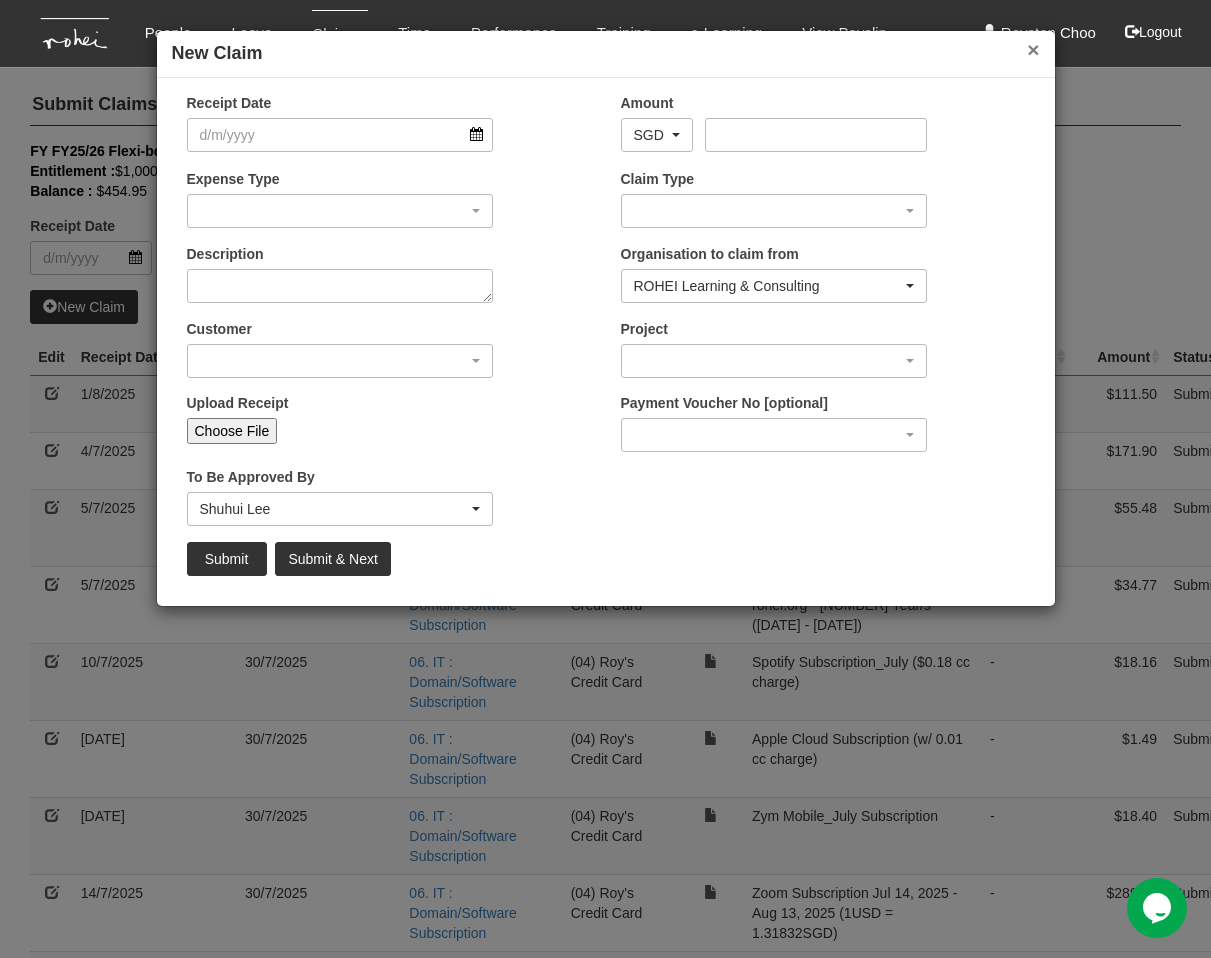 click on "×" at bounding box center (1033, 49) 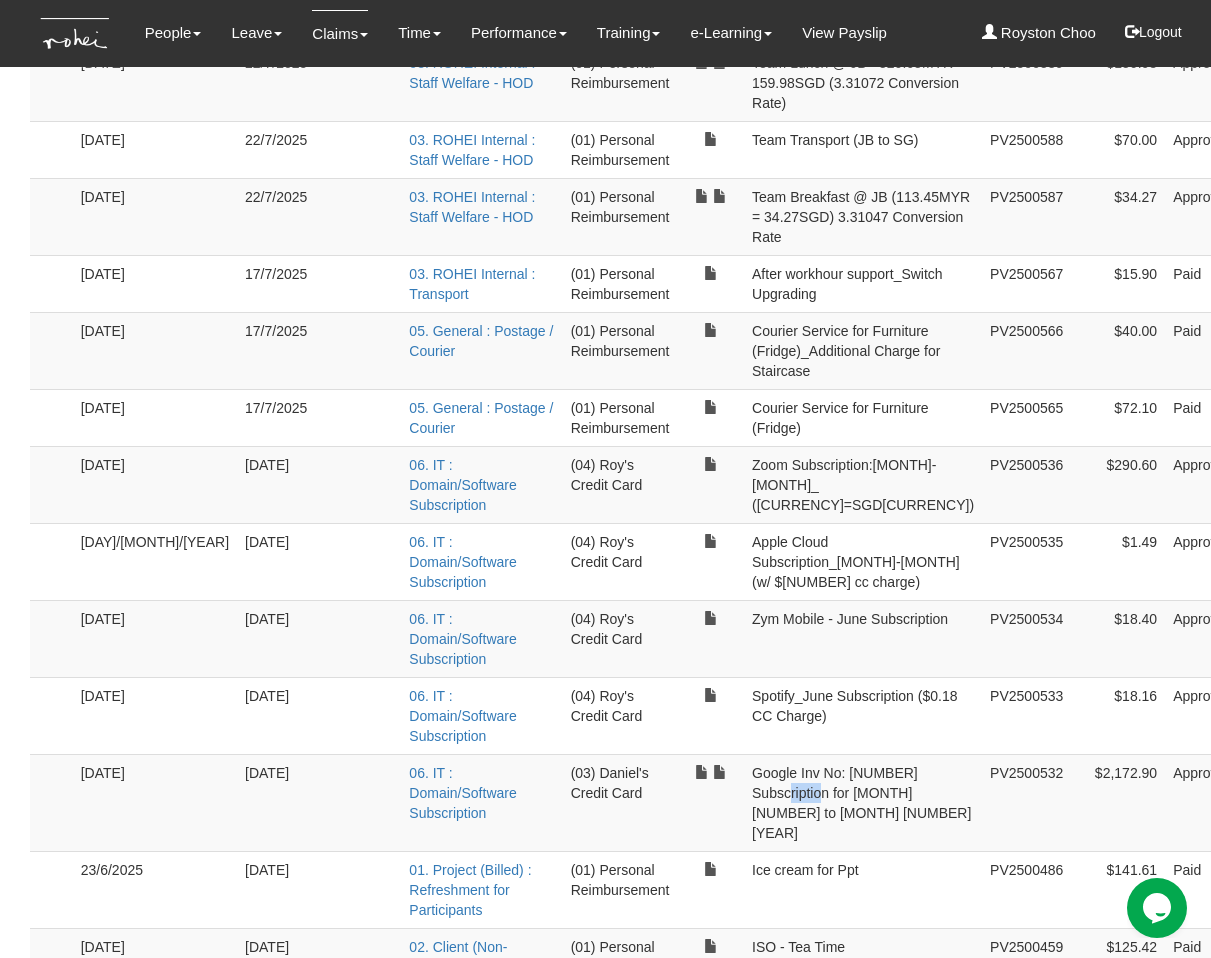 scroll, scrollTop: 943, scrollLeft: 0, axis: vertical 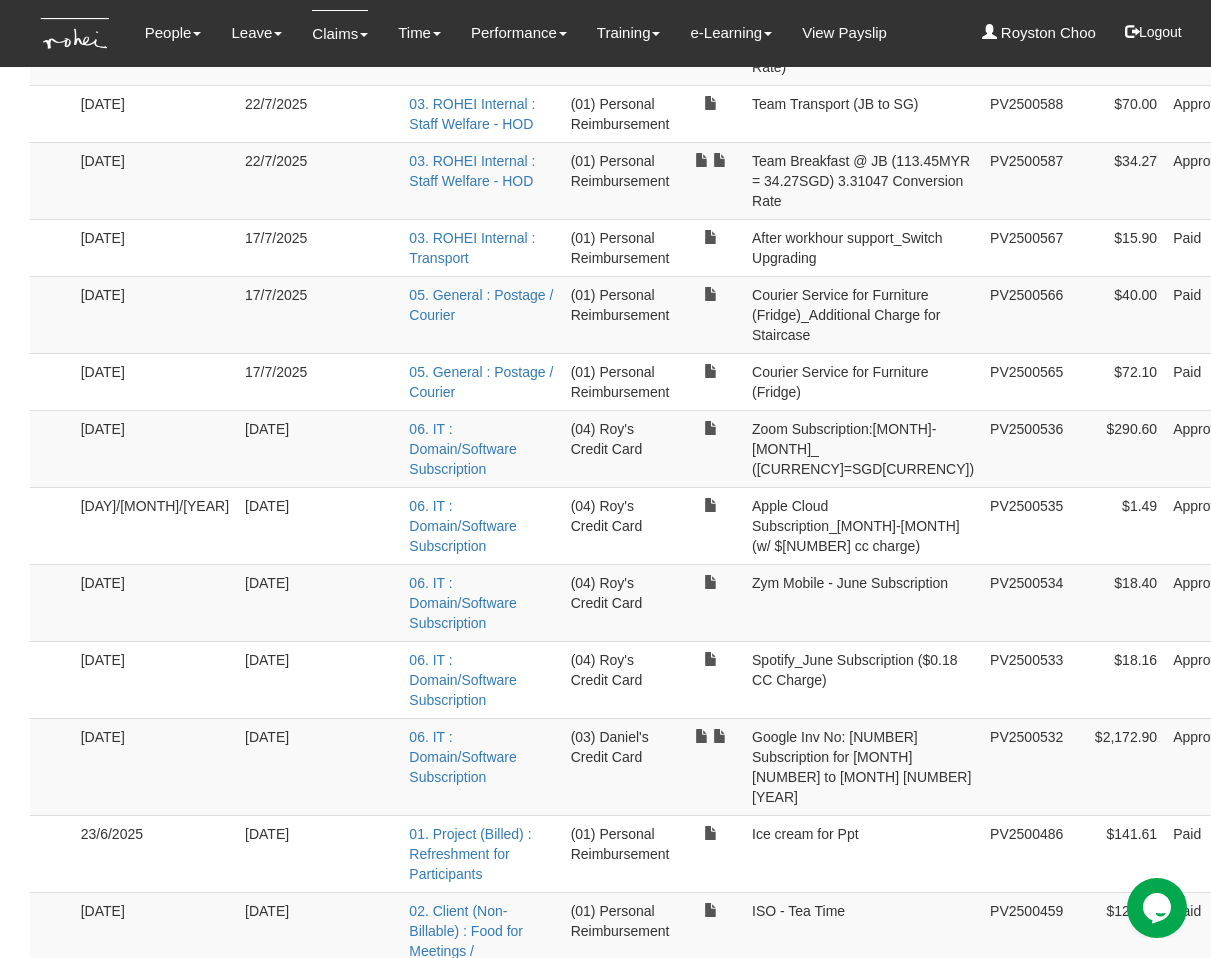 click on "Google Inv No: [NUMBER] Subscription for [MONTH] [NUMBER] to [MONTH] [NUMBER] [YEAR]" at bounding box center [863, 766] 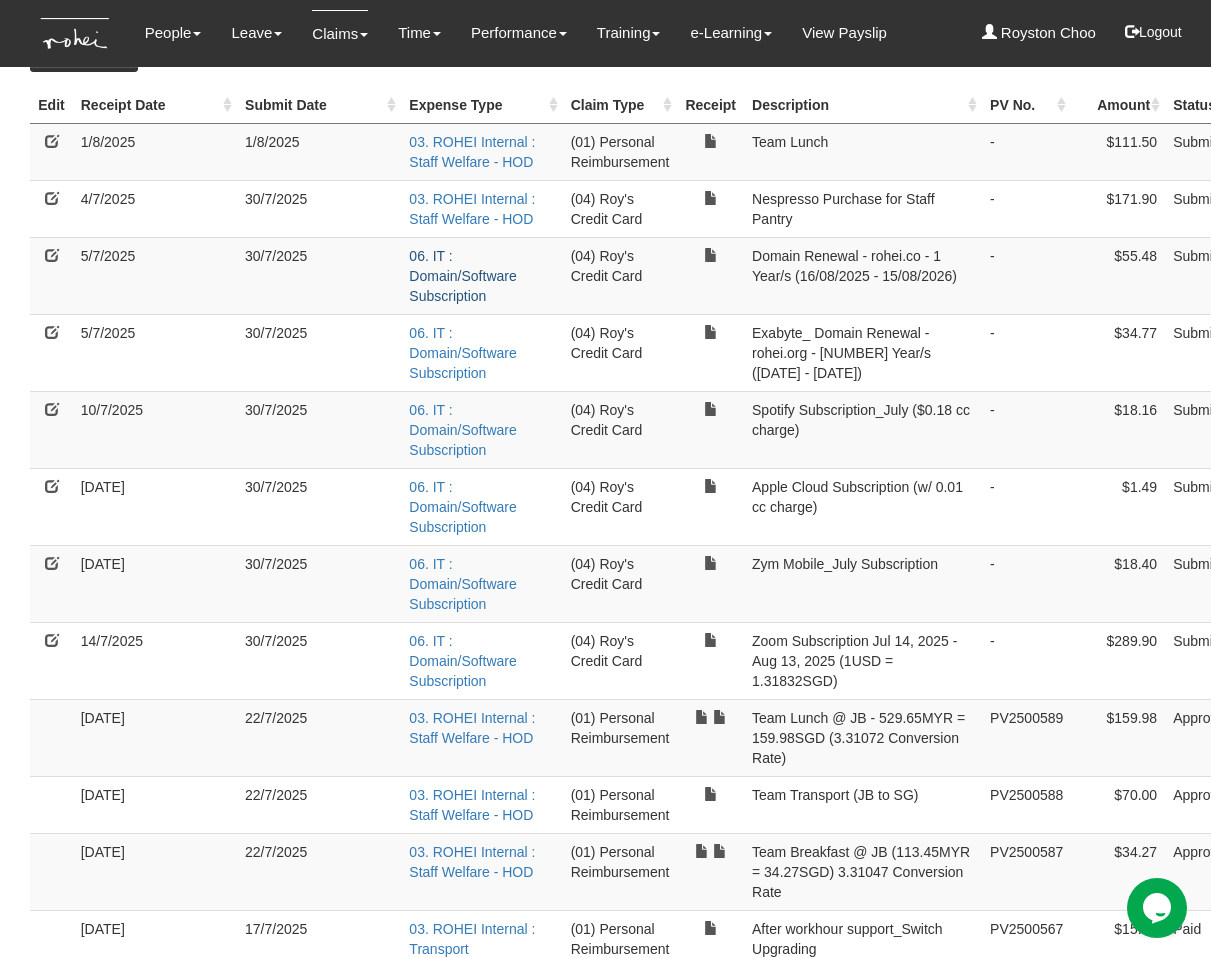 scroll, scrollTop: 92, scrollLeft: 0, axis: vertical 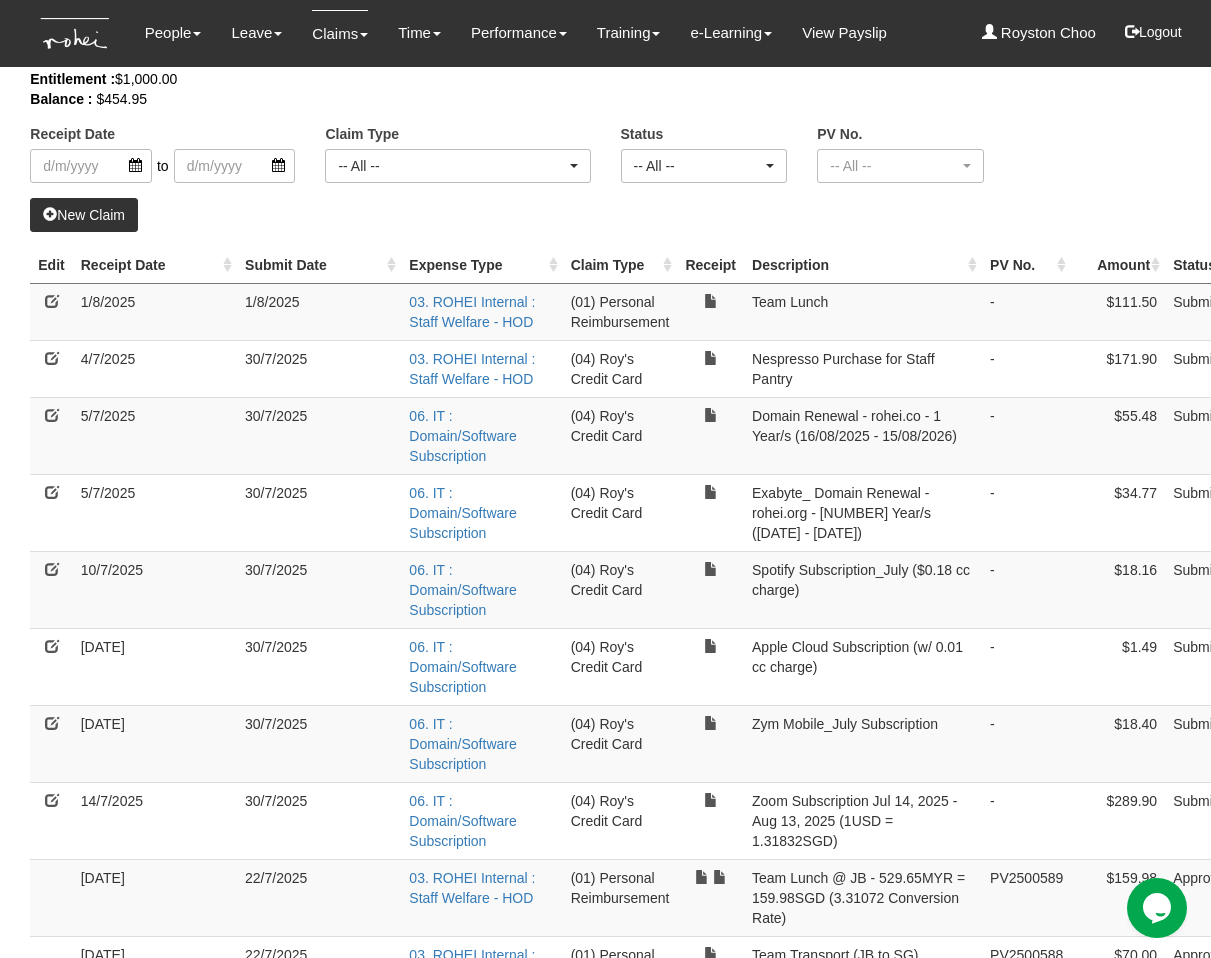 click on "New Claim" at bounding box center (84, 215) 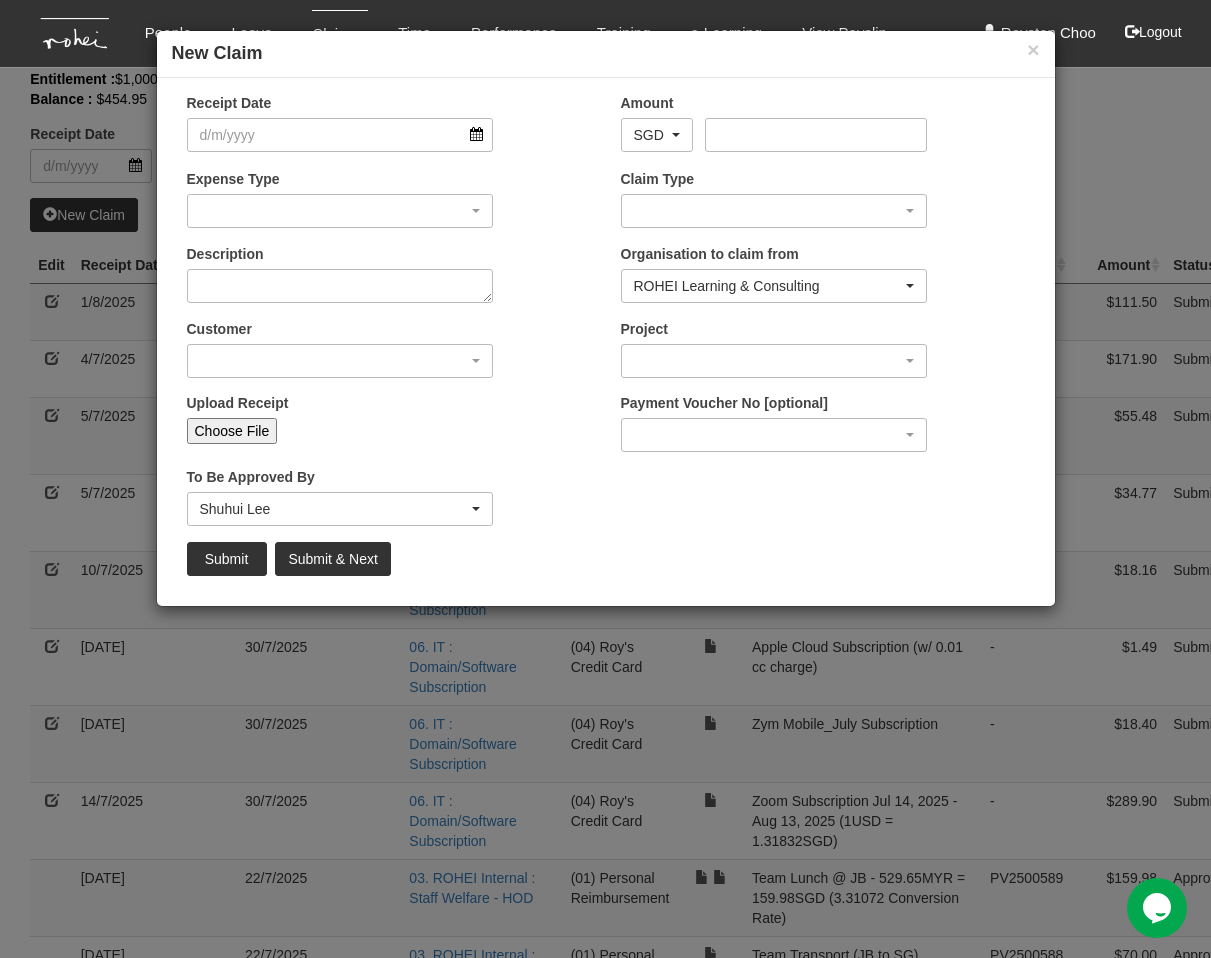 click on "Expense Type
01. Project (Billed) : Food for FGDs / Meetings
01. Project (Billed) : Lunch for Participants
01. Project (Billed) : Overseas Travel Expenses
01. Project (Billed) : Printed Collaterals / Manuals
01. Project (Billed) : Project Props / Materials
01. Project (Billed) : Refreshment for Participants
01. Project (Billed) : Transport
02. Client (Non-Billable) : Event Expenses
02. Client (Non-Billable) : Food for Meetings / Entertainment / Gifts
03. ROHEI Internal : Donations
03. ROHEI Internal : Food for Meetings / Celebration
03. ROHEI Internal : Staff Welfare
03. ROHEI Internal : Staff Welfare - HOD
03. ROHEI Internal : Training/Product Refresh
03. ROHEI Internal : Transport
03. ROHEI Internal : Transport (OT)
03. ROHEI Internal : Travel (Overseas)
03. Staff : Job Advertisement
03. Staff : Staff Training
03. Staff : Temp Staff / Intern Telephone Expense
03. Staff : Work Pass Renewal" at bounding box center (389, 206) 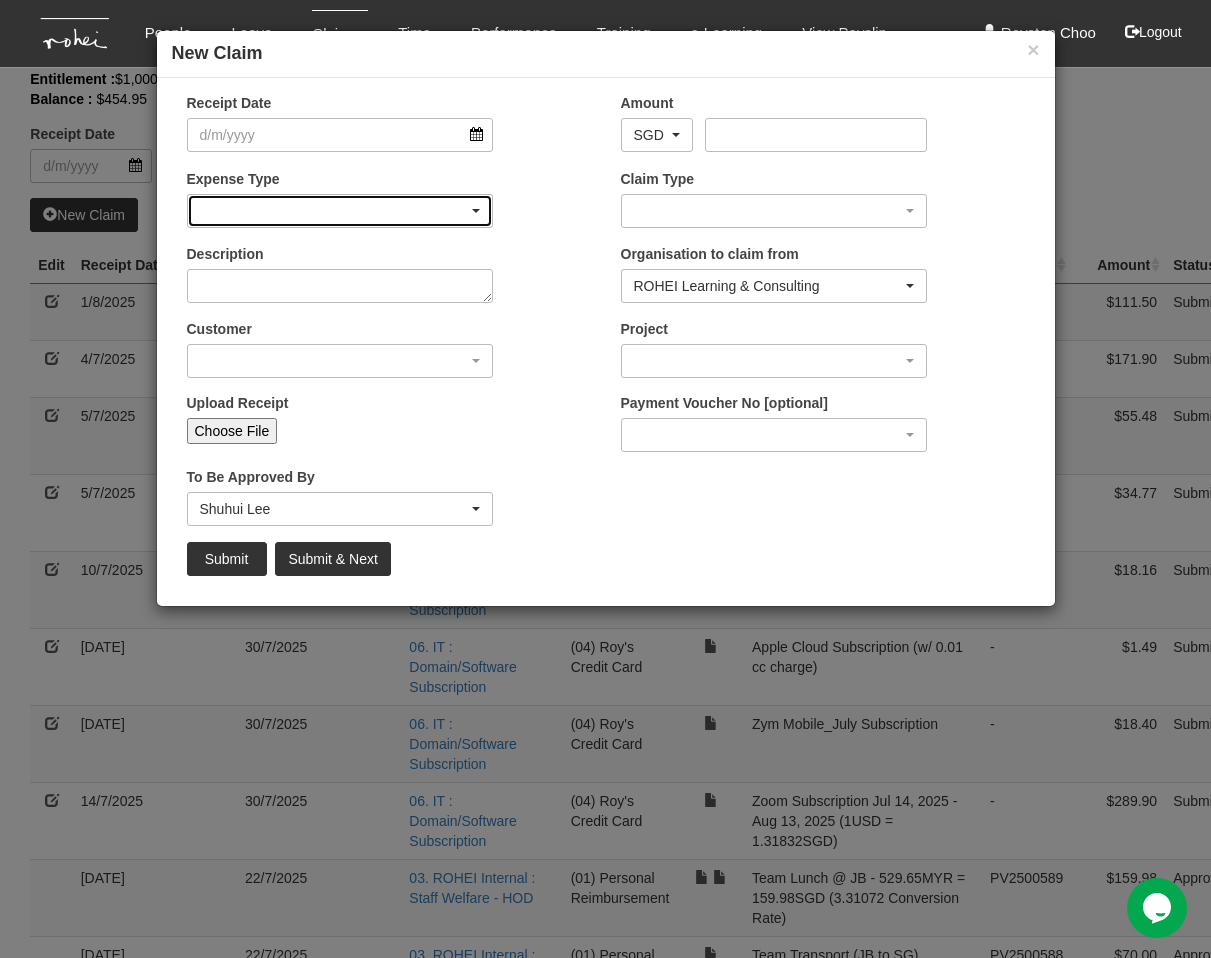 click at bounding box center [340, 211] 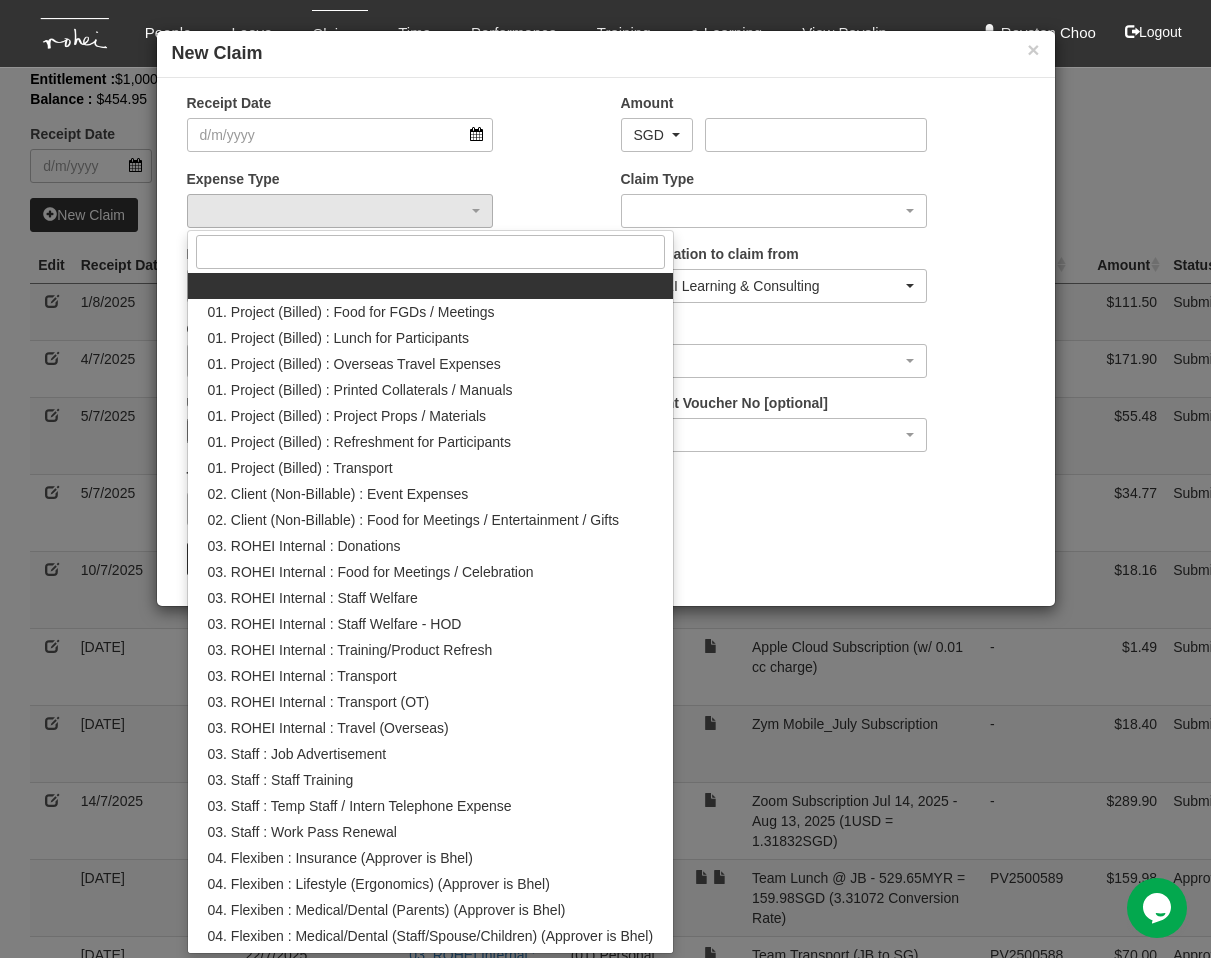 drag, startPoint x: 549, startPoint y: 187, endPoint x: 518, endPoint y: 196, distance: 32.280025 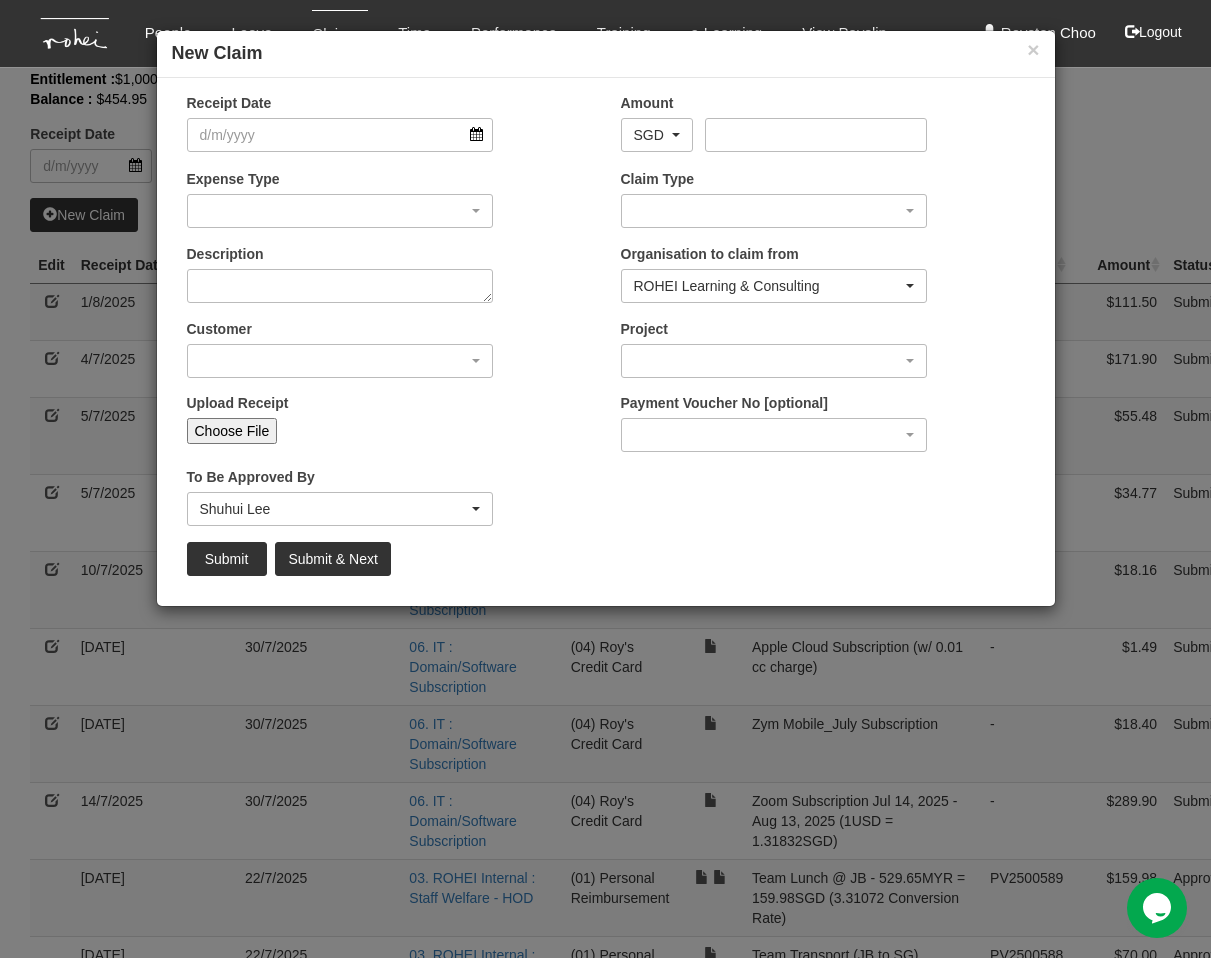 drag, startPoint x: 316, startPoint y: 257, endPoint x: 318, endPoint y: 284, distance: 27.073973 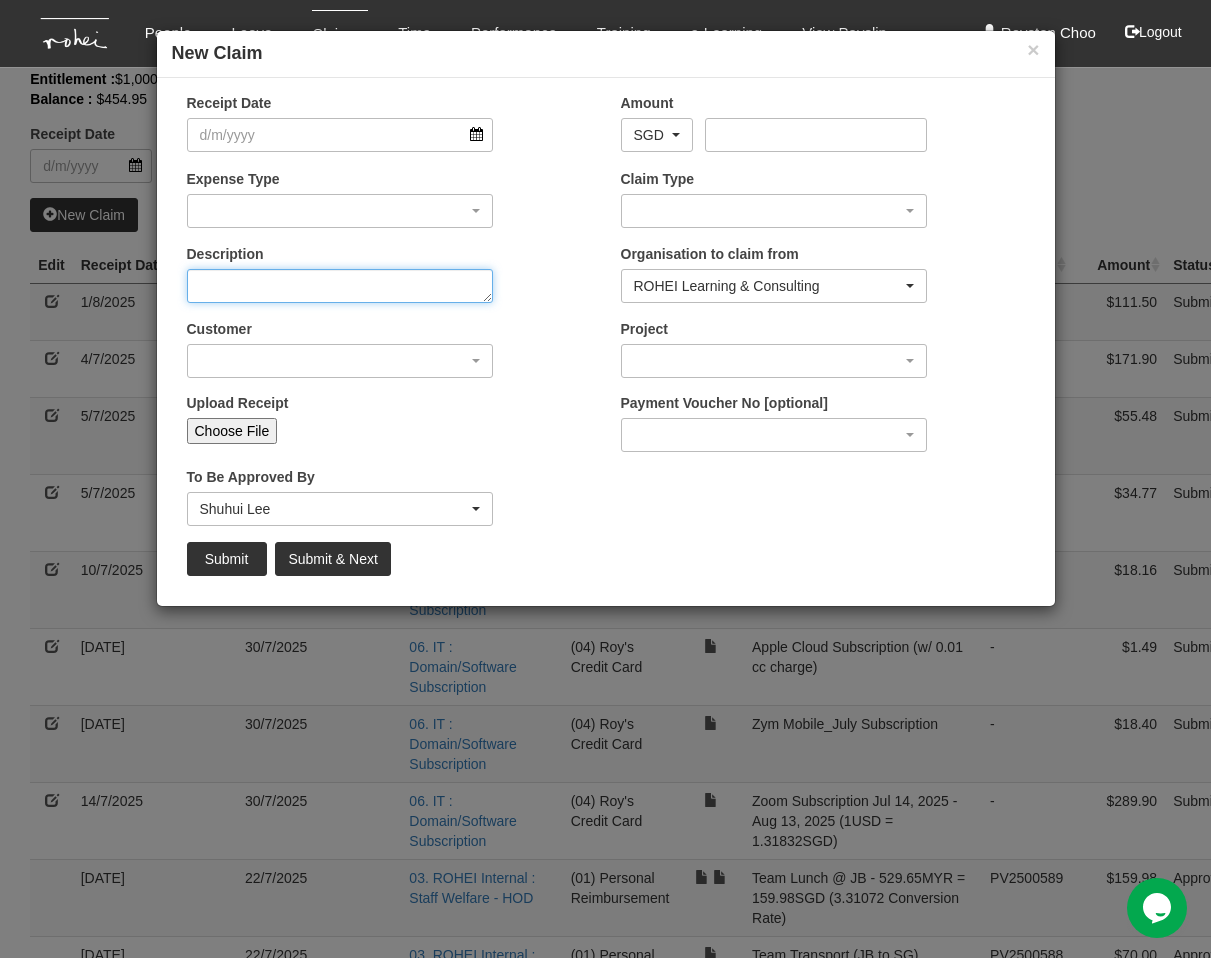 click on "Description" at bounding box center [340, 286] 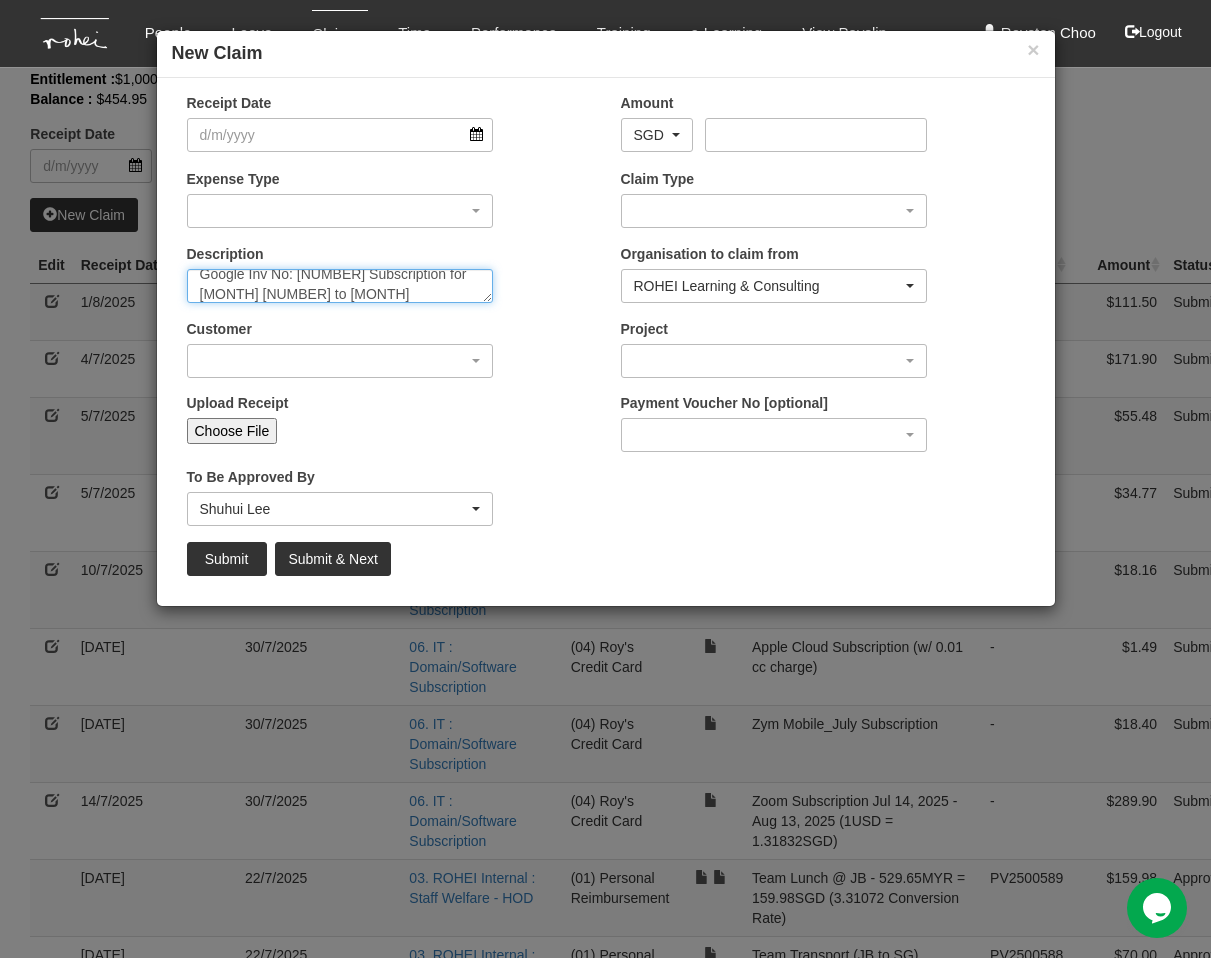 scroll, scrollTop: 0, scrollLeft: 0, axis: both 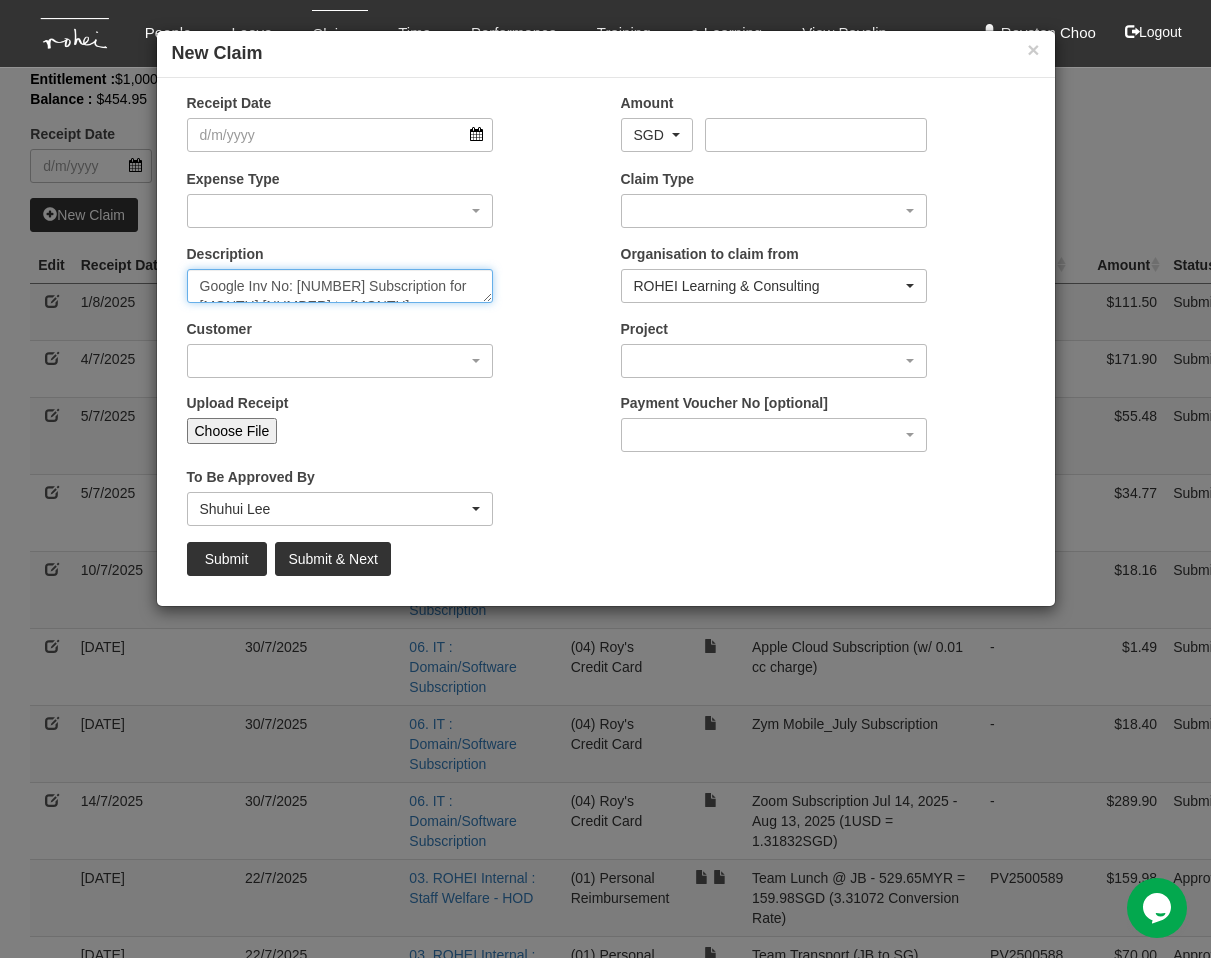 click on "Google Inv No: [NUMBER] Subscription for [MONTH] [NUMBER] to [MONTH] [NUMBER] [YEAR]" at bounding box center (340, 286) 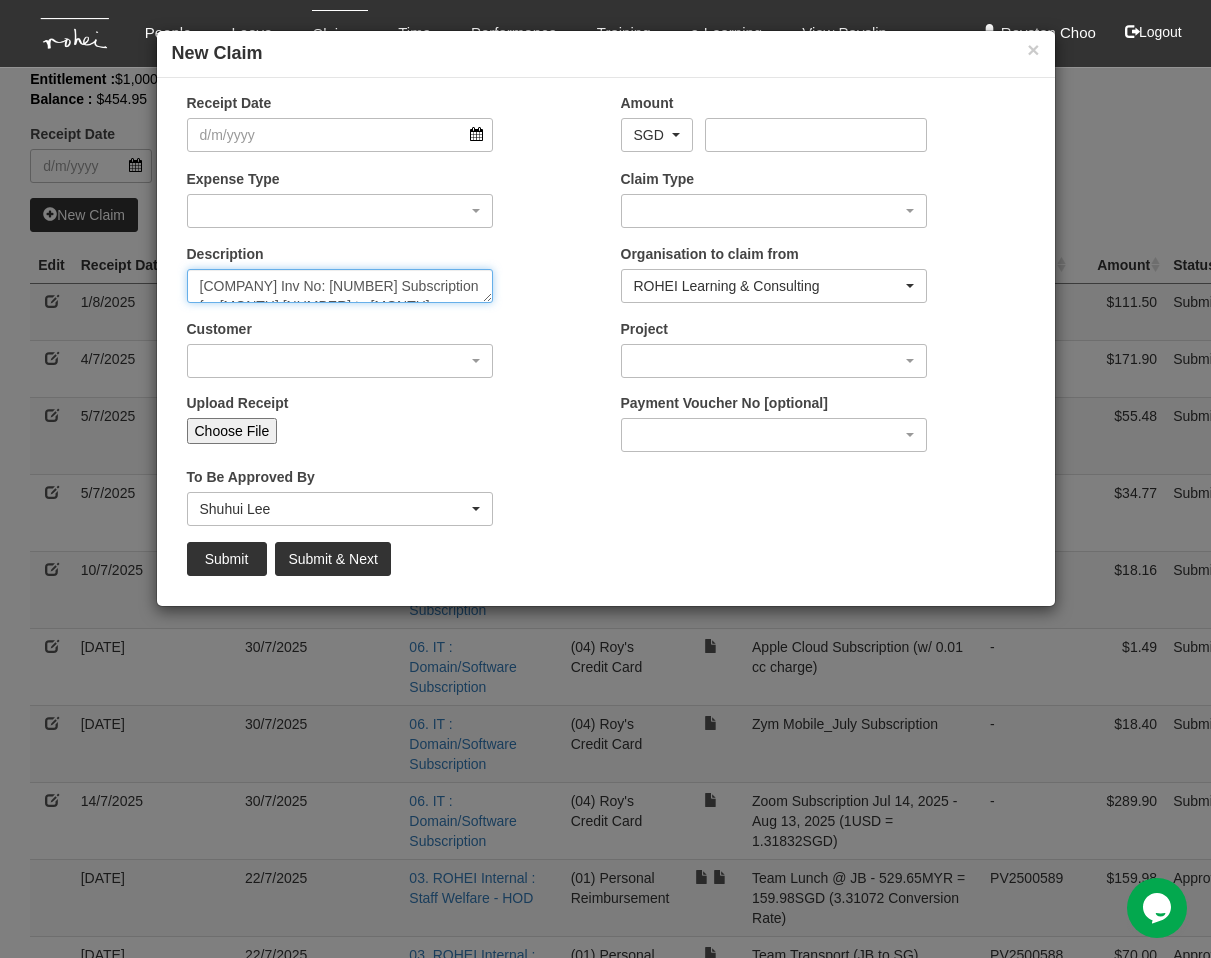 scroll, scrollTop: 20, scrollLeft: 0, axis: vertical 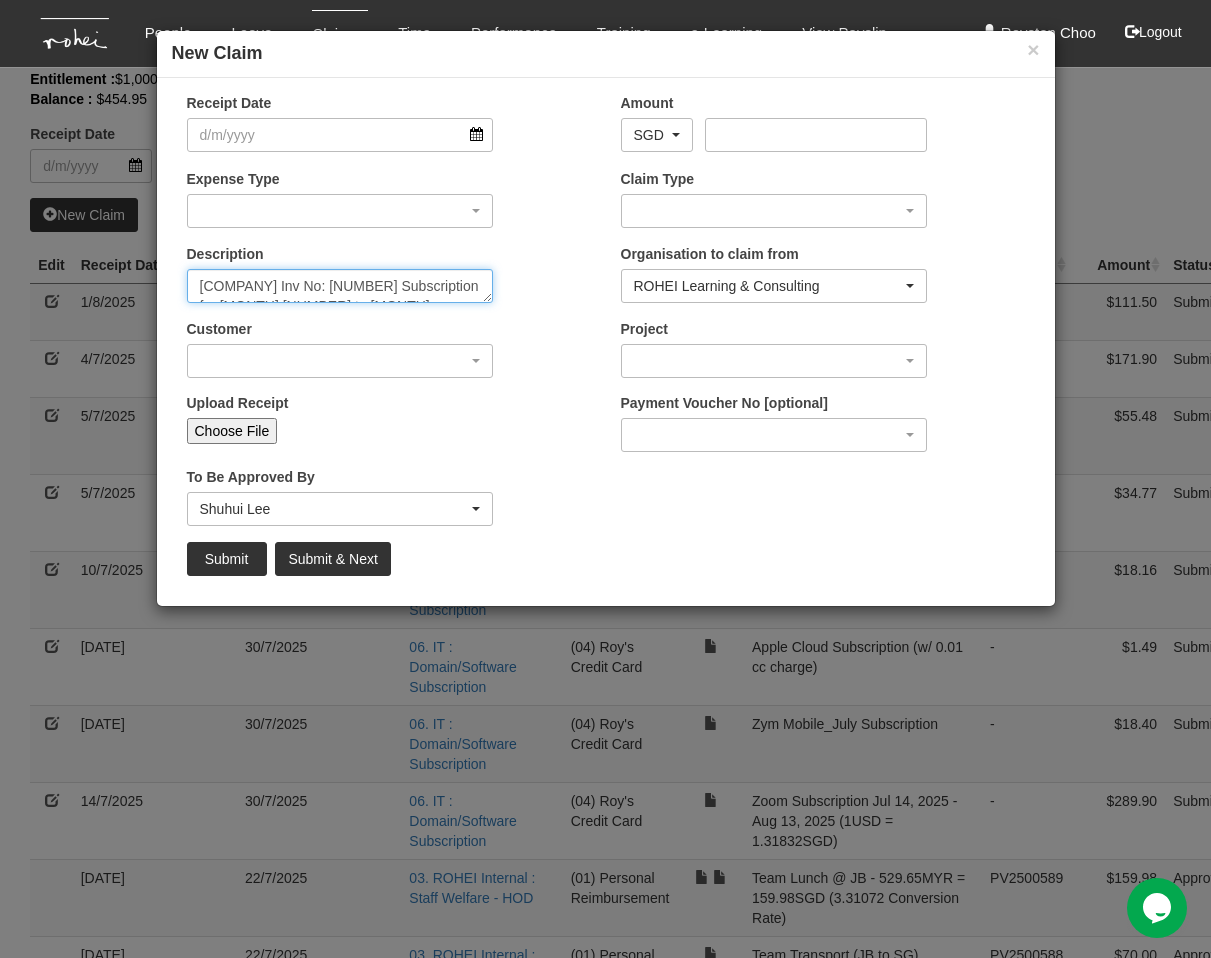 drag, startPoint x: 353, startPoint y: 287, endPoint x: 203, endPoint y: 283, distance: 150.05333 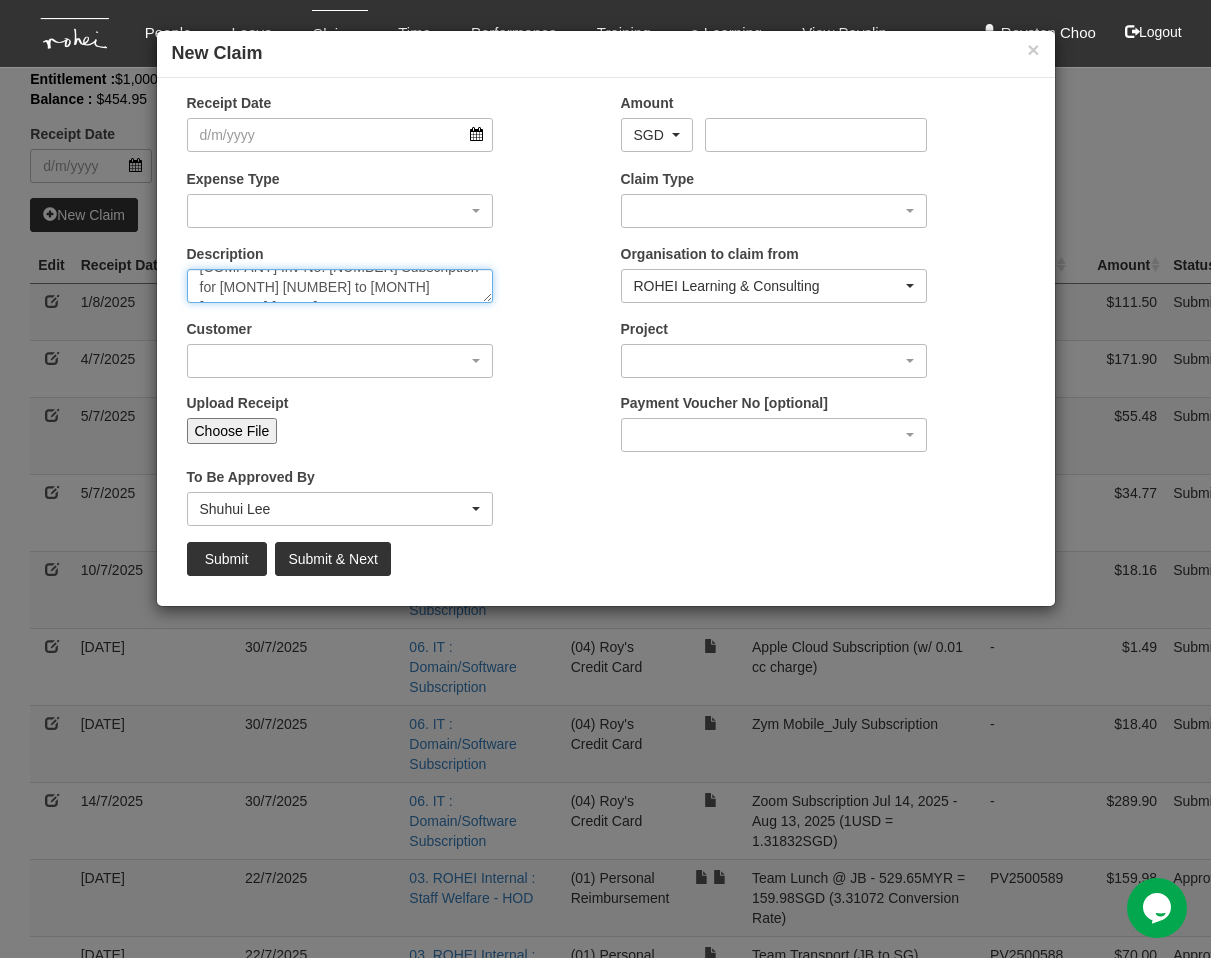 scroll, scrollTop: 20, scrollLeft: 0, axis: vertical 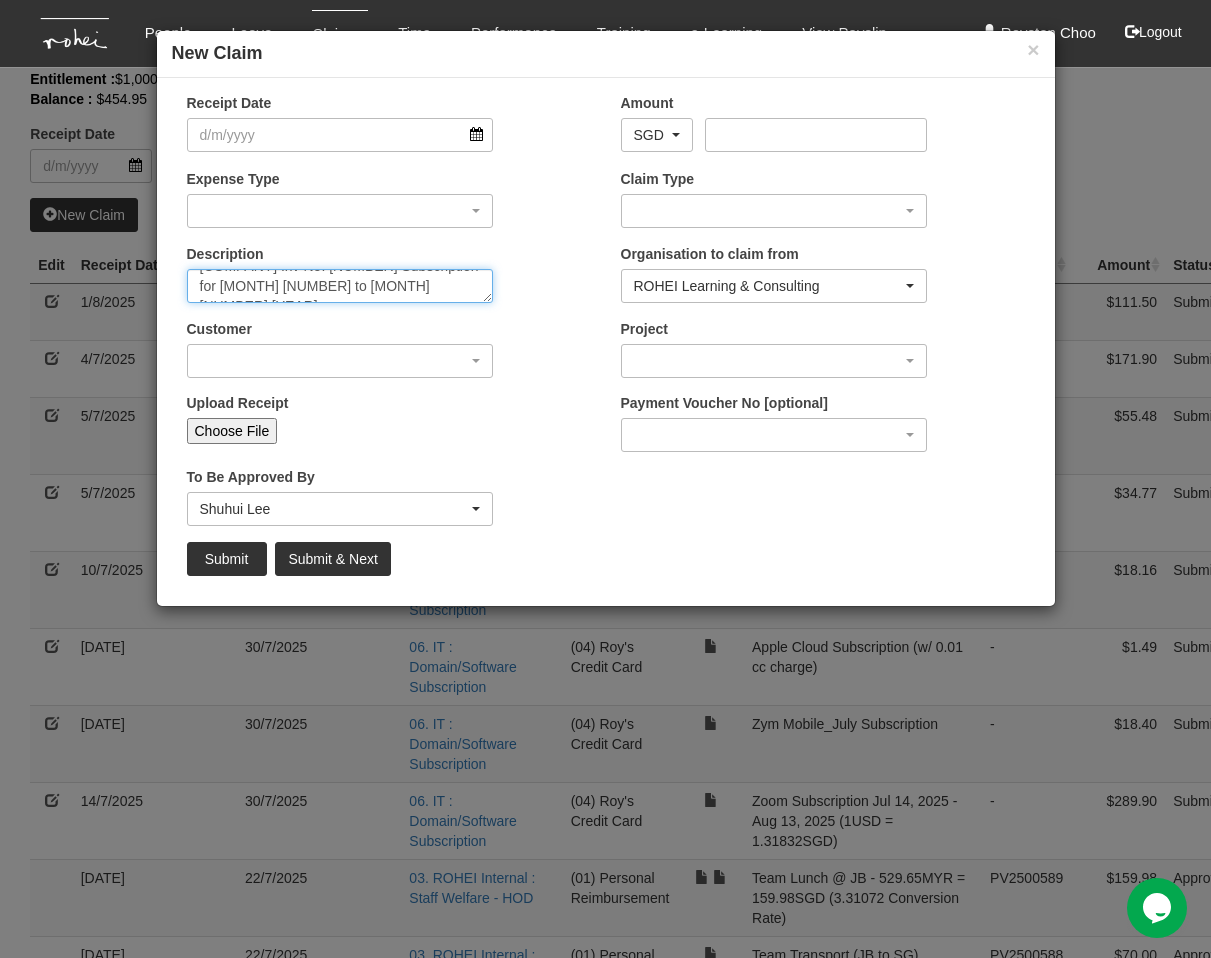 drag, startPoint x: 349, startPoint y: 290, endPoint x: 203, endPoint y: 289, distance: 146.00342 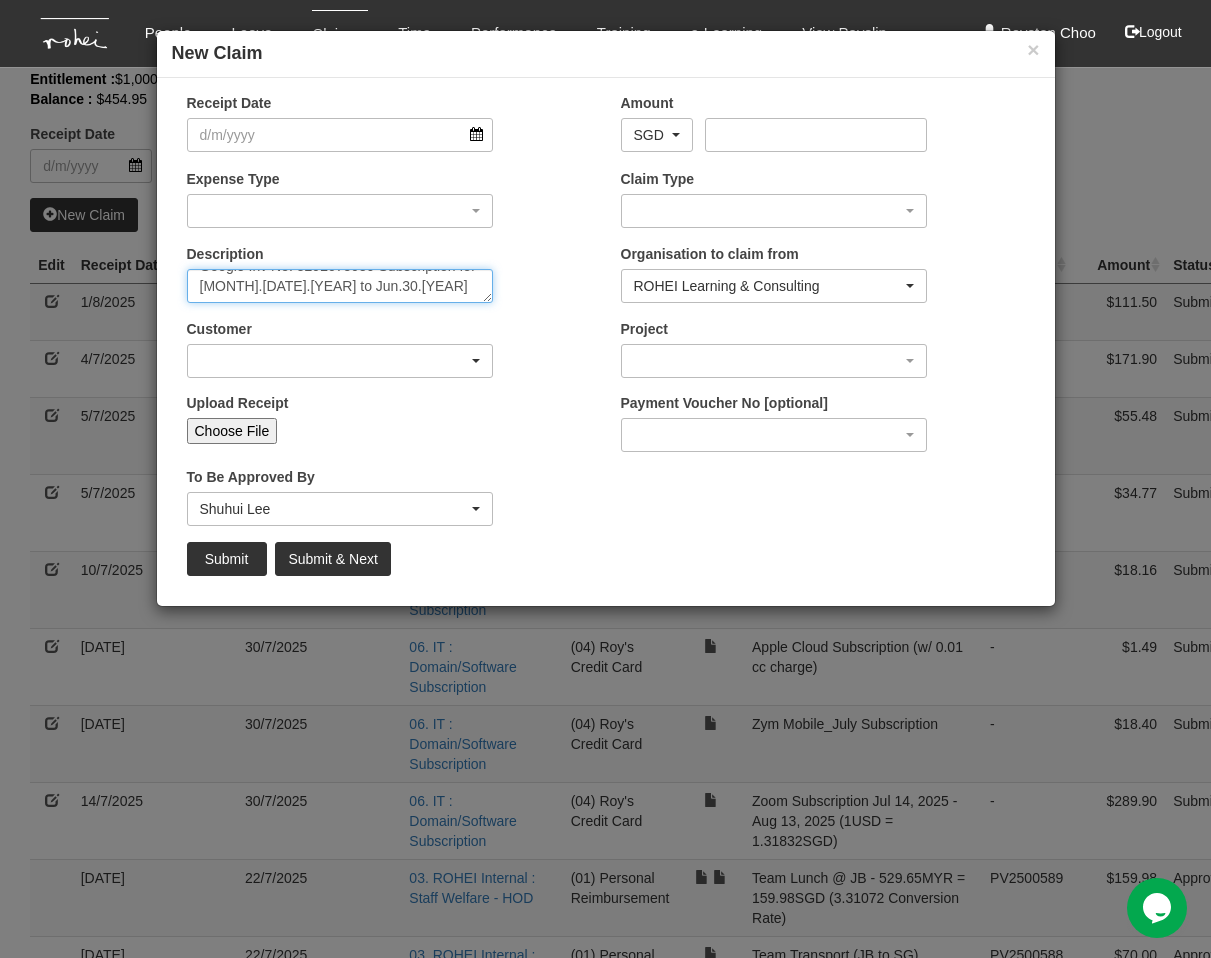 type on "Google Inv No: 5292075959 Subscription for [MONTH].[DATE].[YEAR] to Jun.30.[YEAR]" 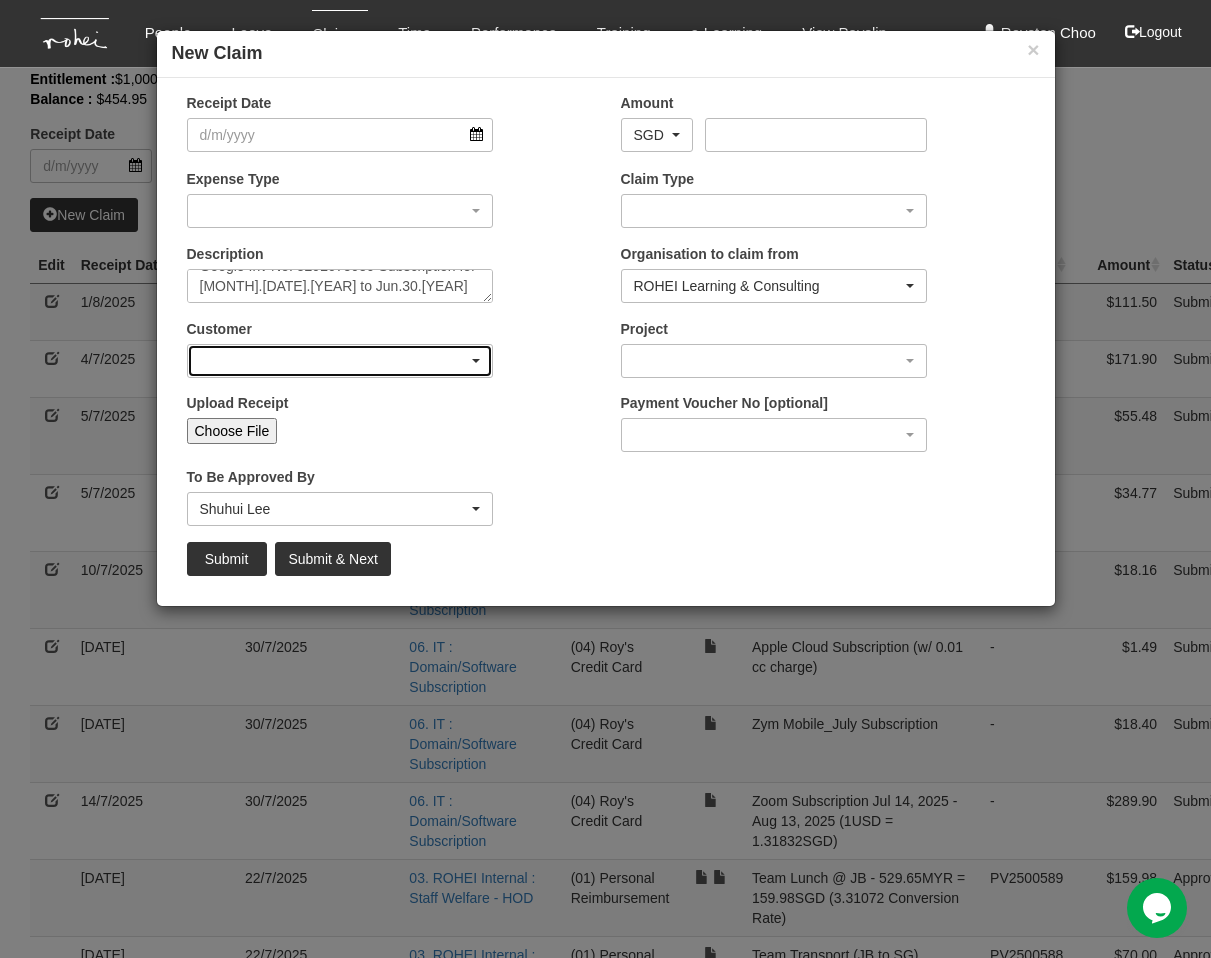 click at bounding box center [340, 361] 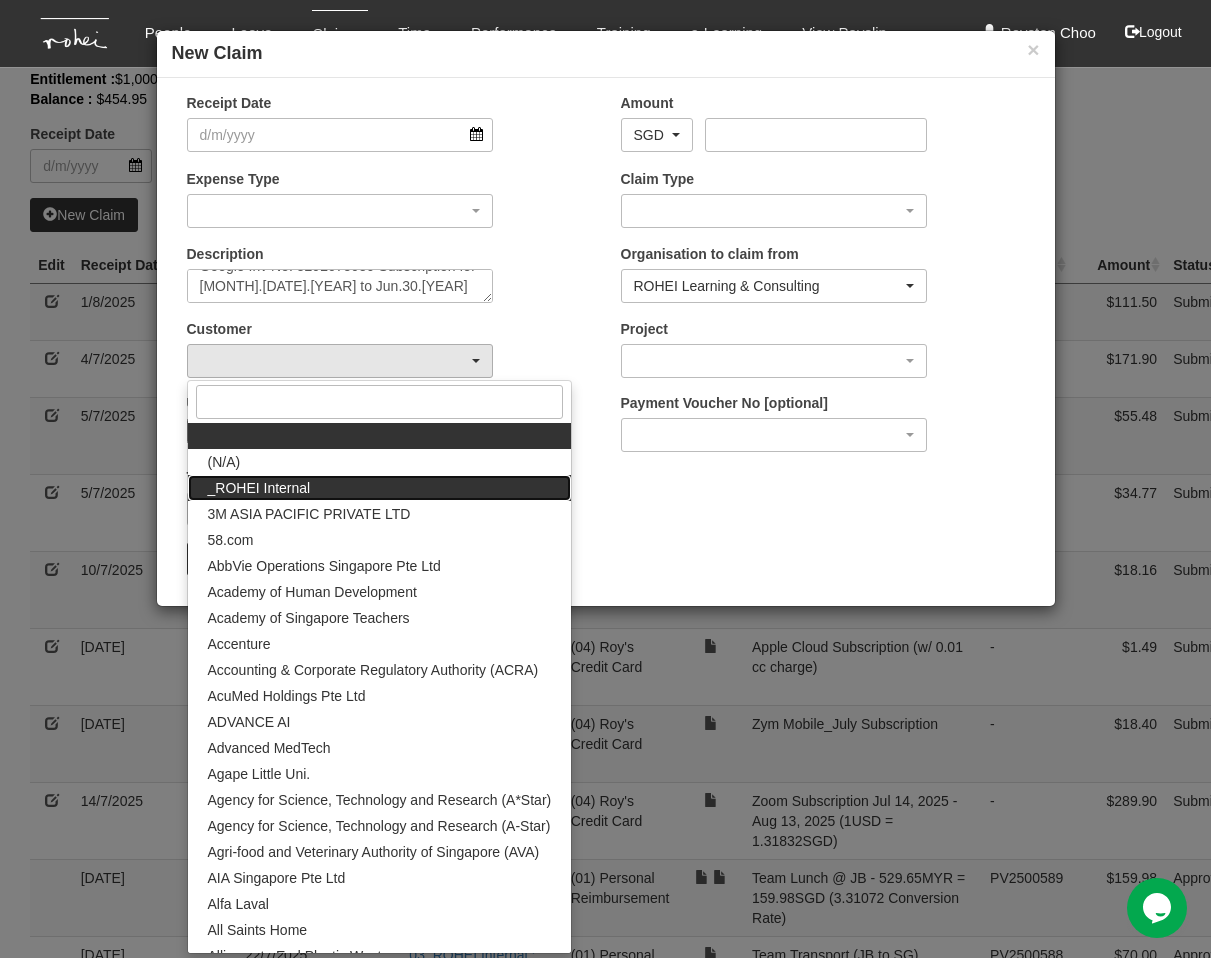 click on "_ROHEI Internal" at bounding box center (259, 488) 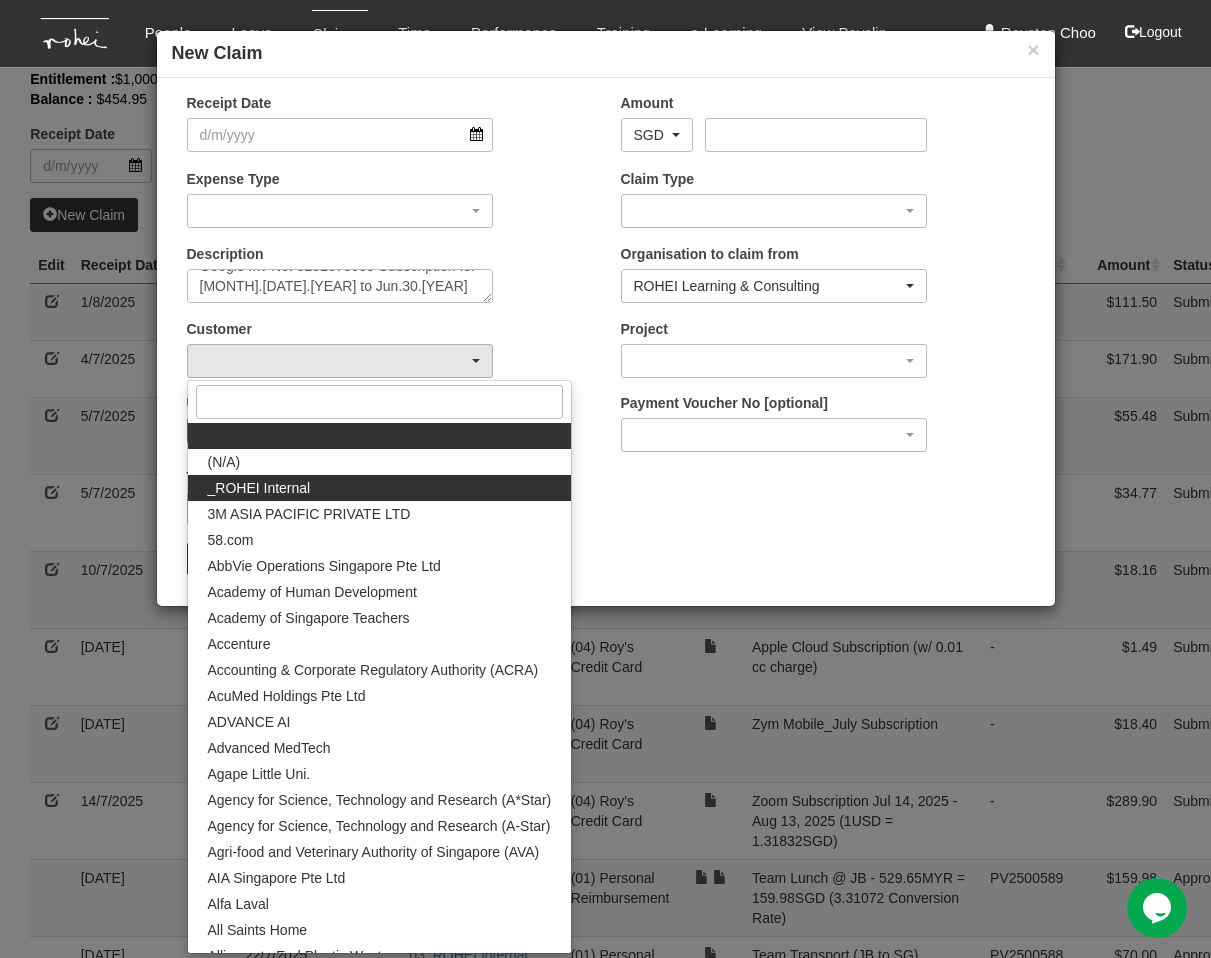 select on "397" 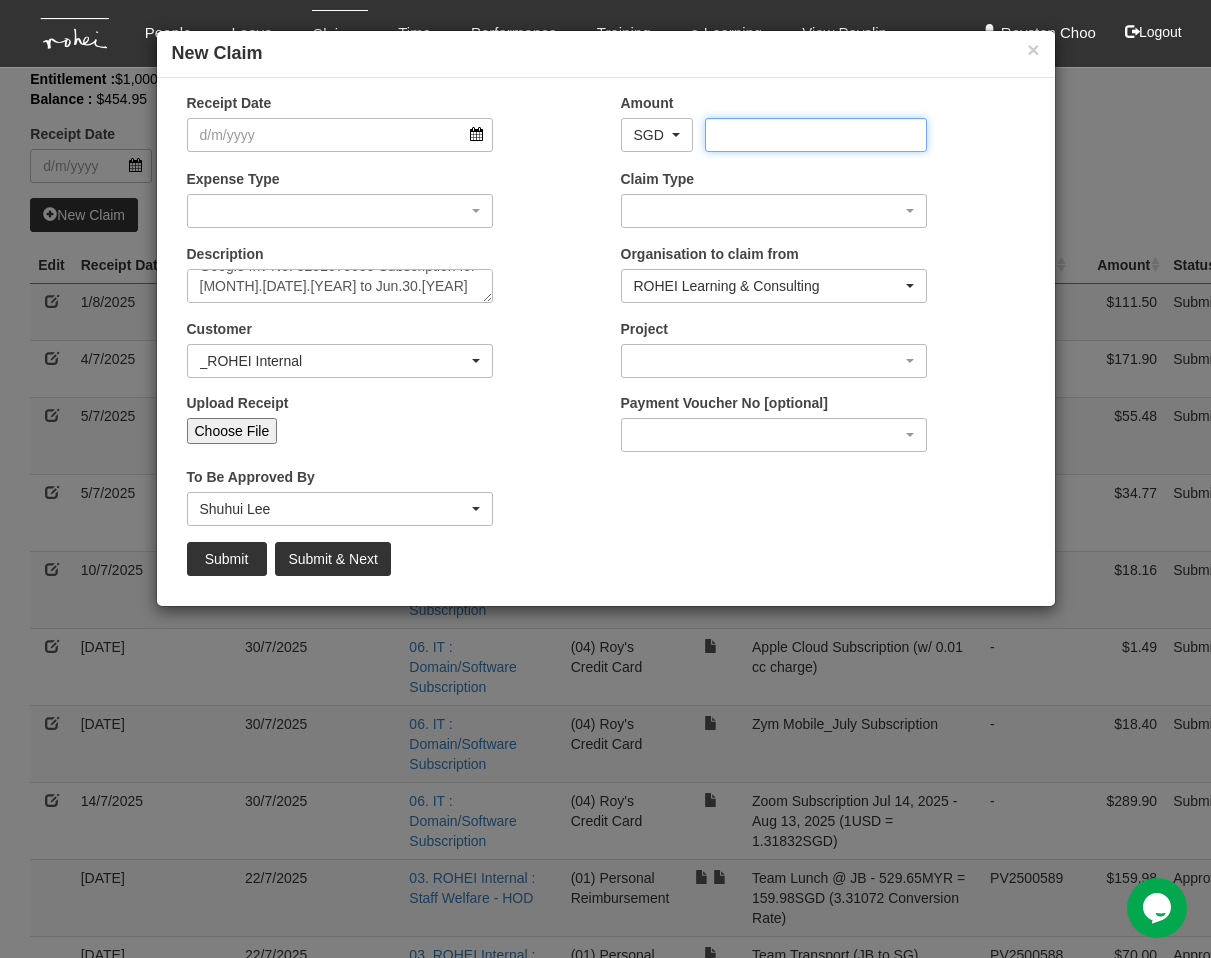 click on "Amount" at bounding box center [816, 135] 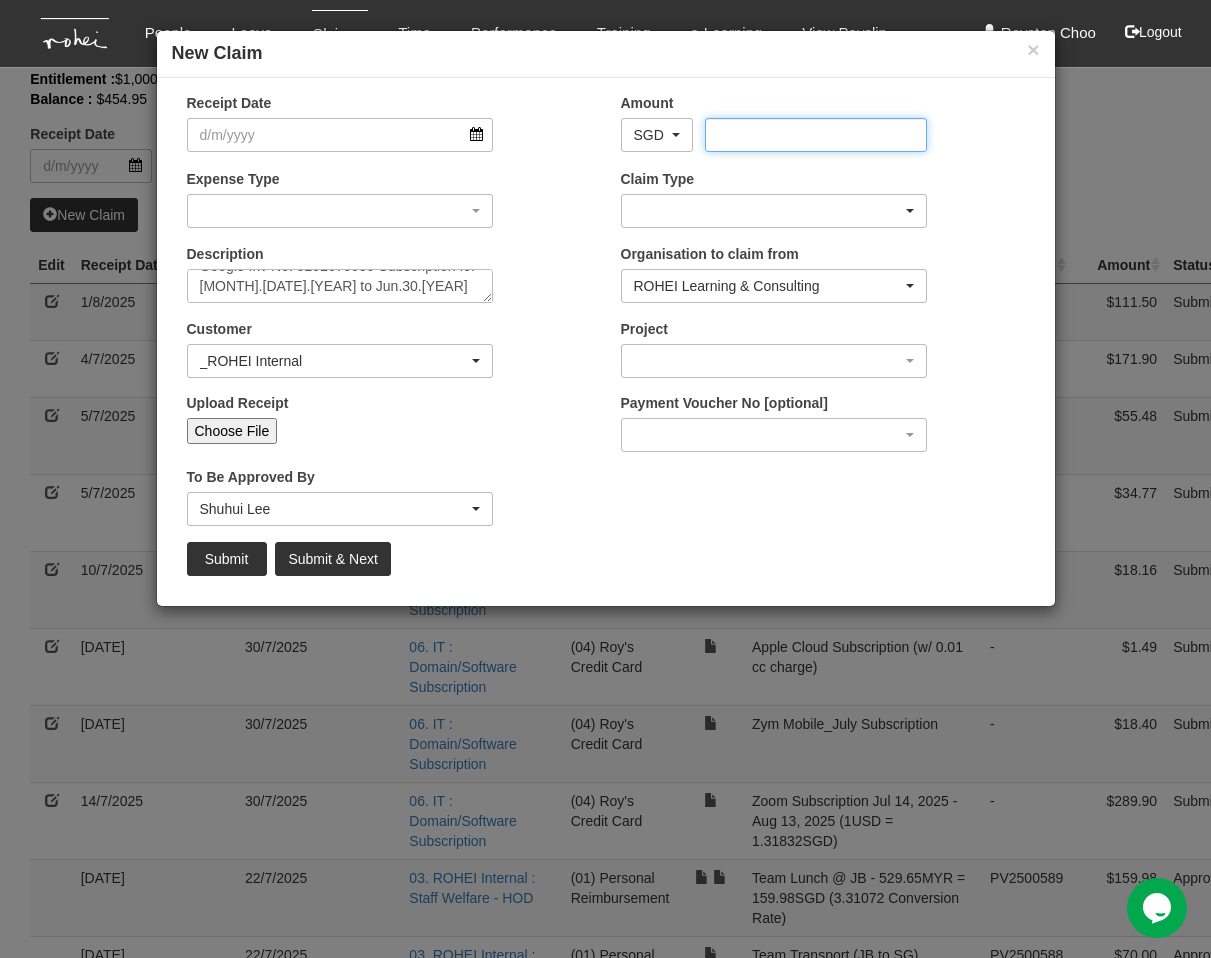 type on "[NUMBER]" 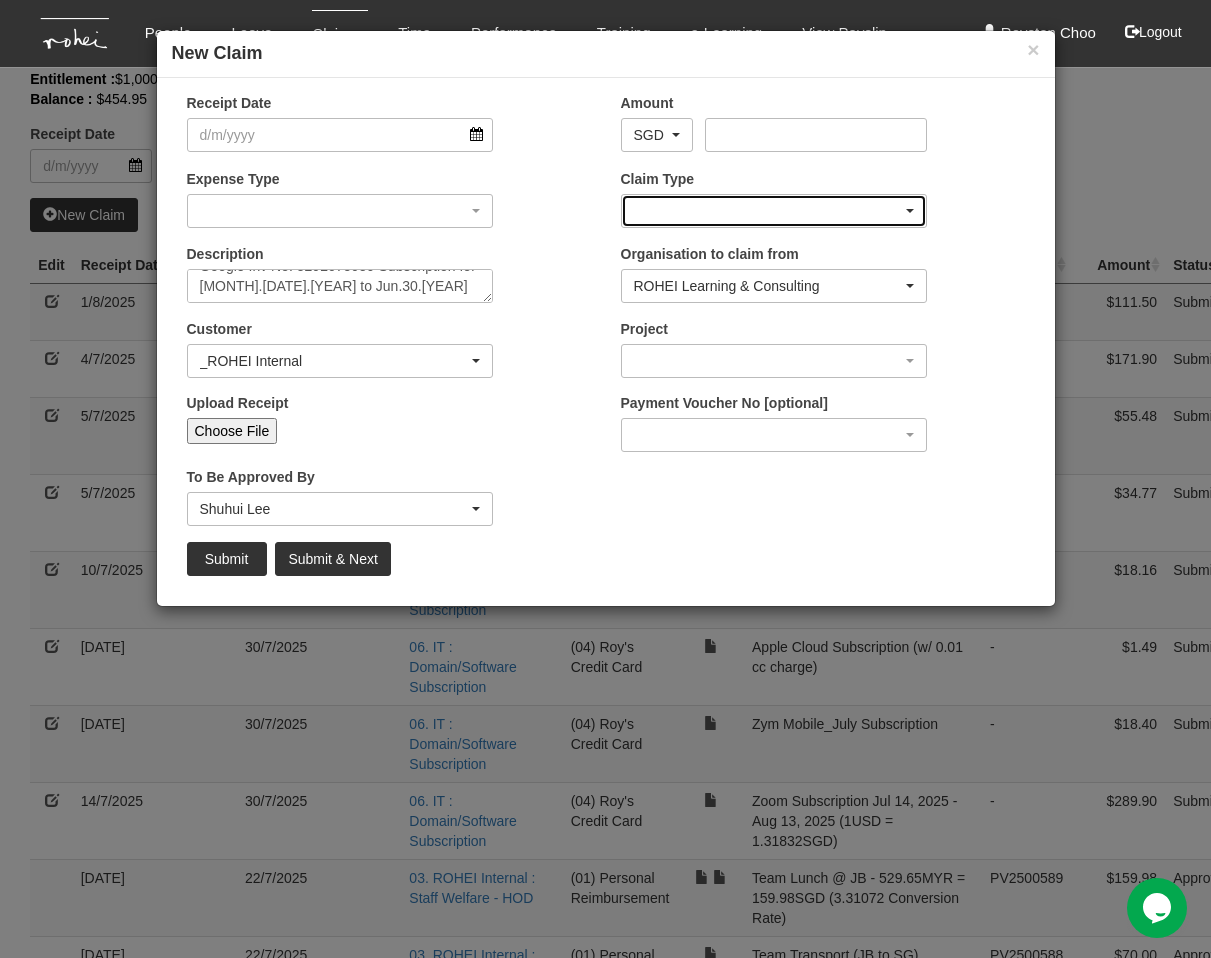click at bounding box center [774, 211] 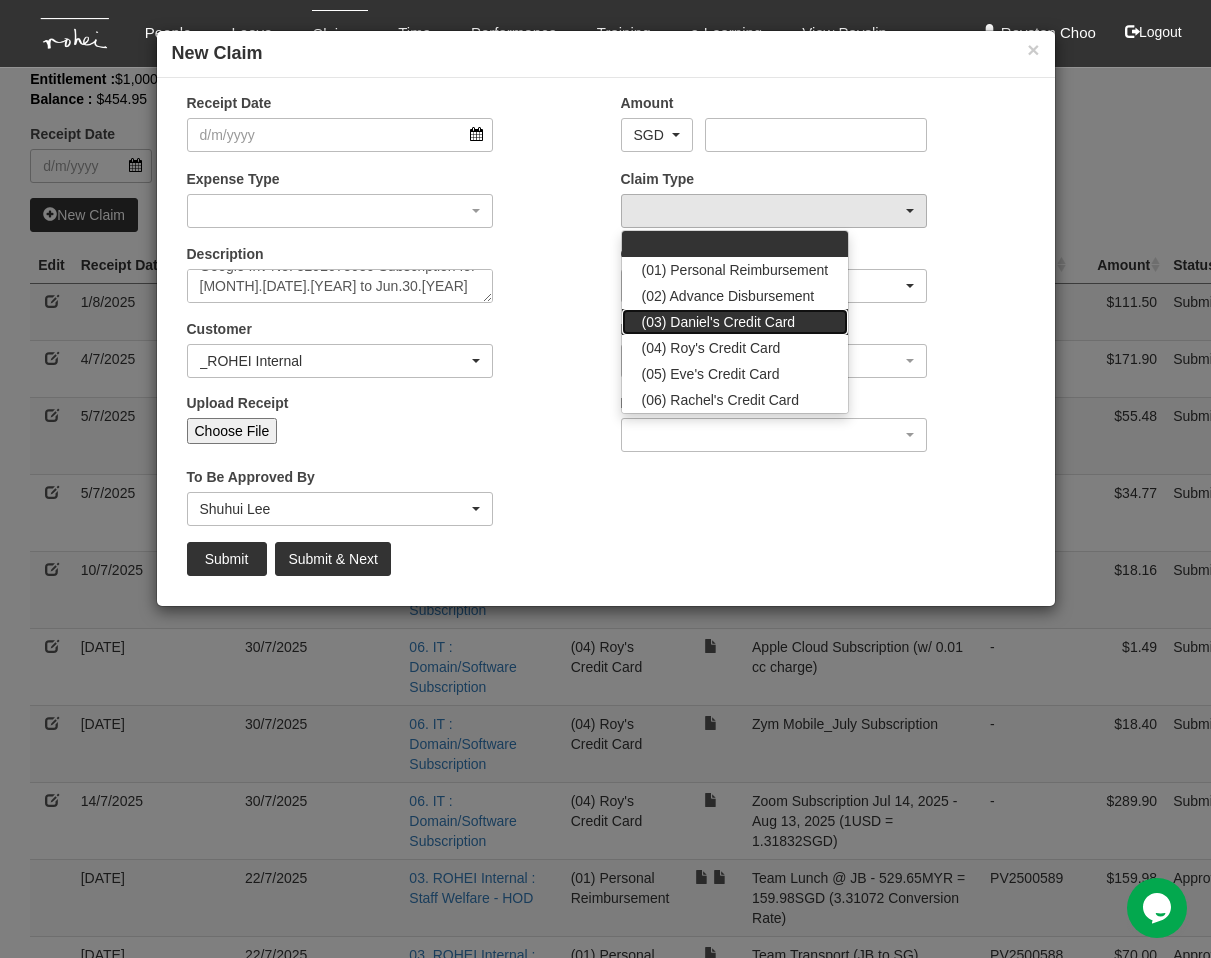 drag, startPoint x: 712, startPoint y: 320, endPoint x: 548, endPoint y: 288, distance: 167.09279 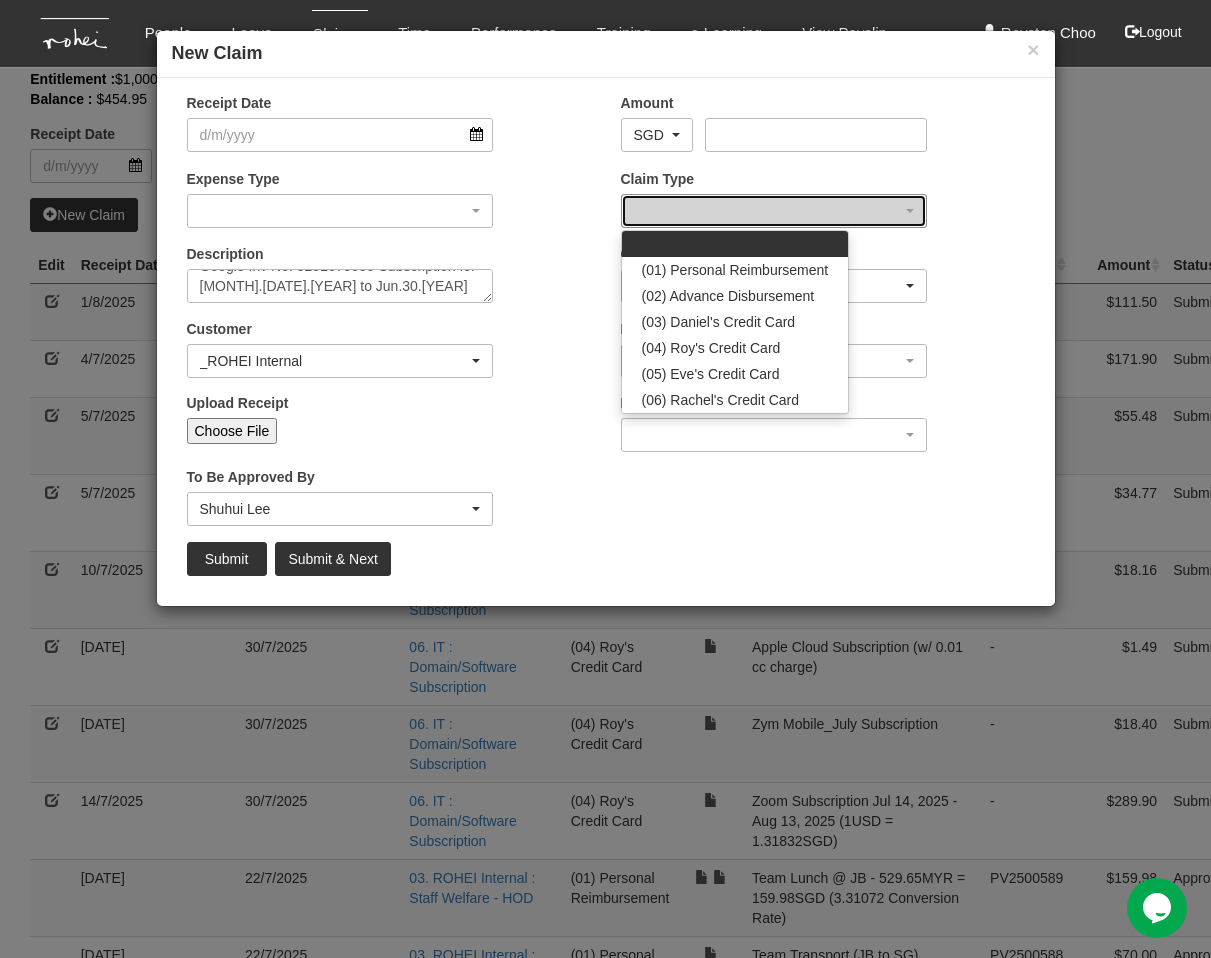 select on "15" 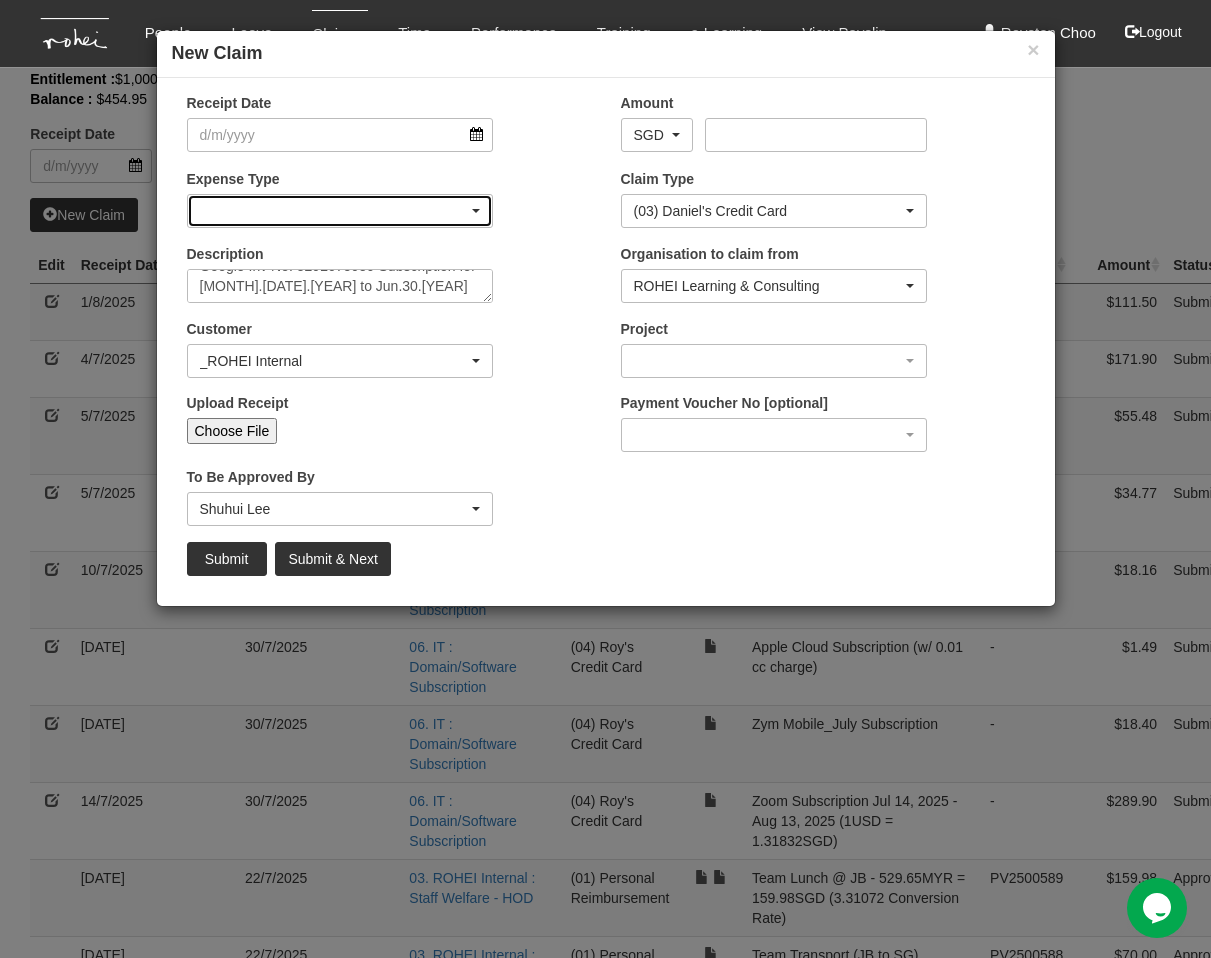 click at bounding box center [340, 211] 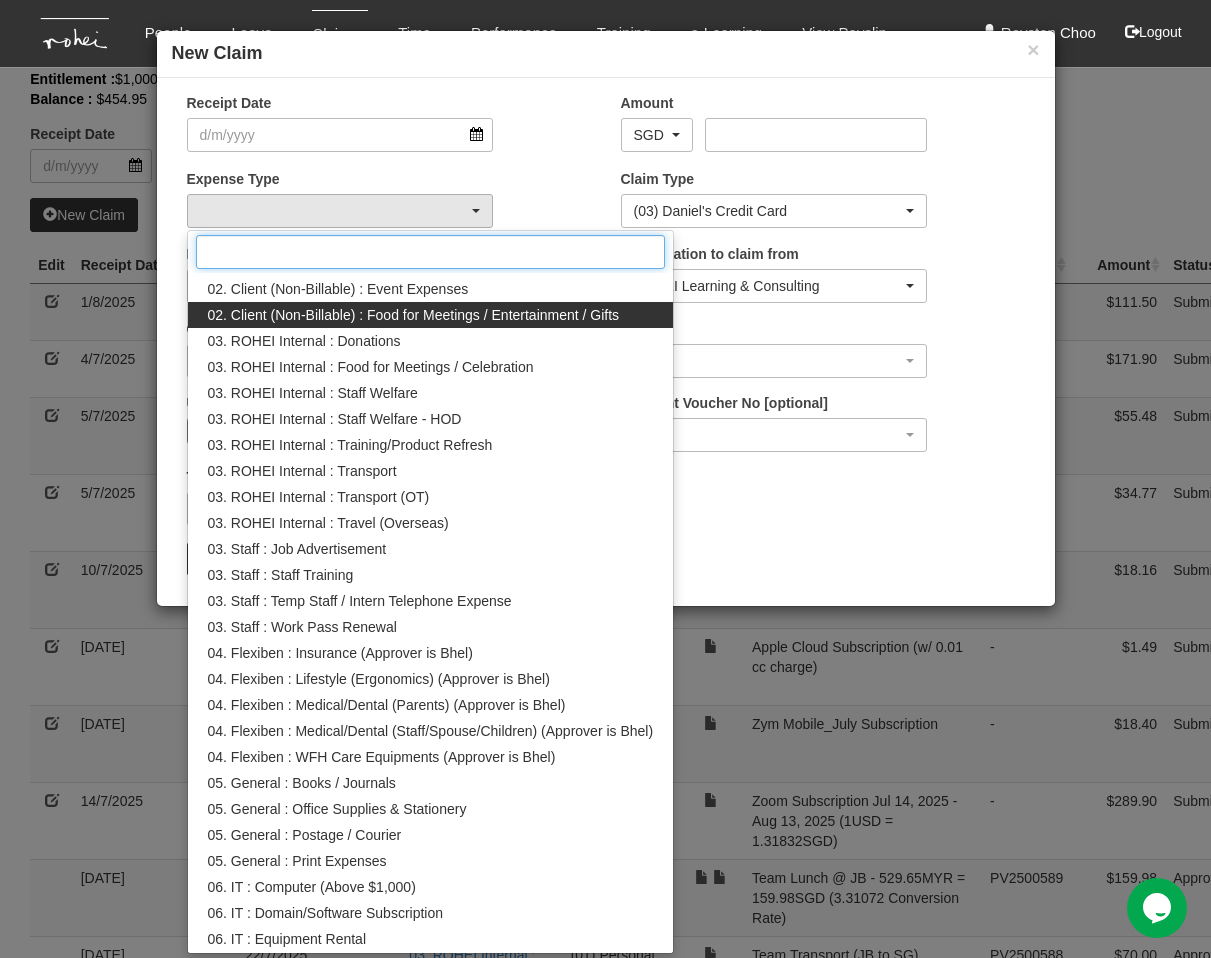 scroll, scrollTop: 464, scrollLeft: 0, axis: vertical 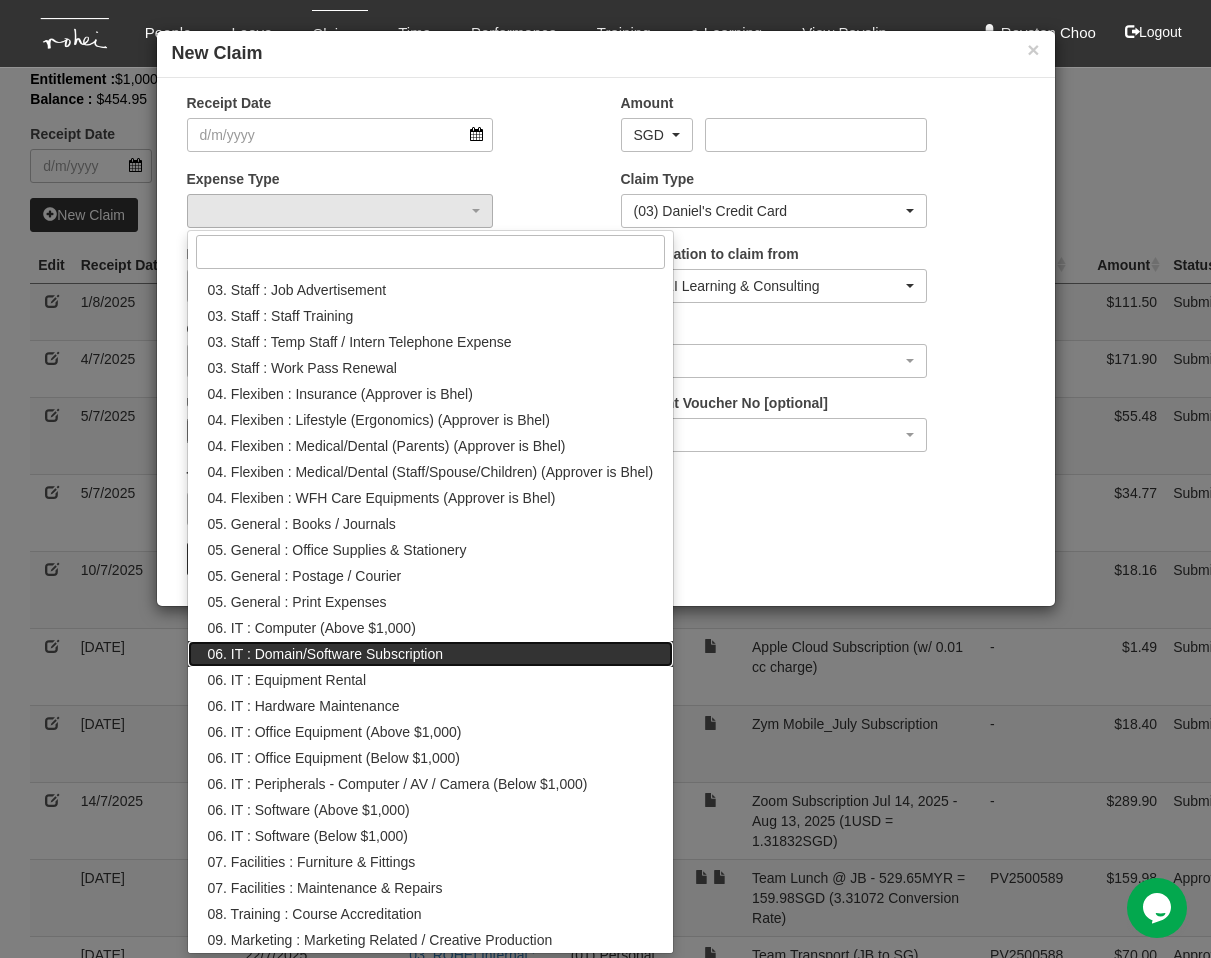 click on "06. IT : Domain/Software Subscription" at bounding box center [326, 654] 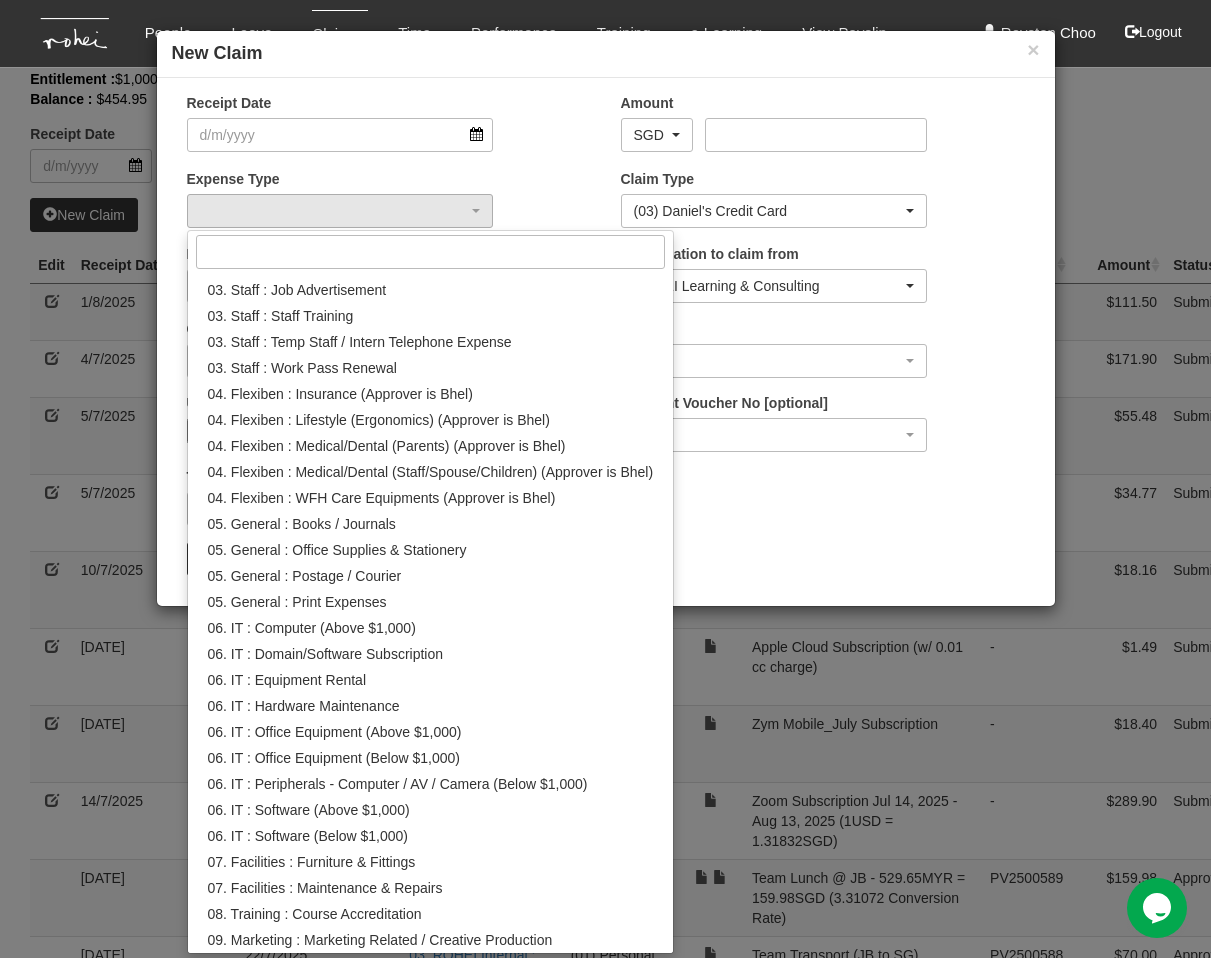 select on "180" 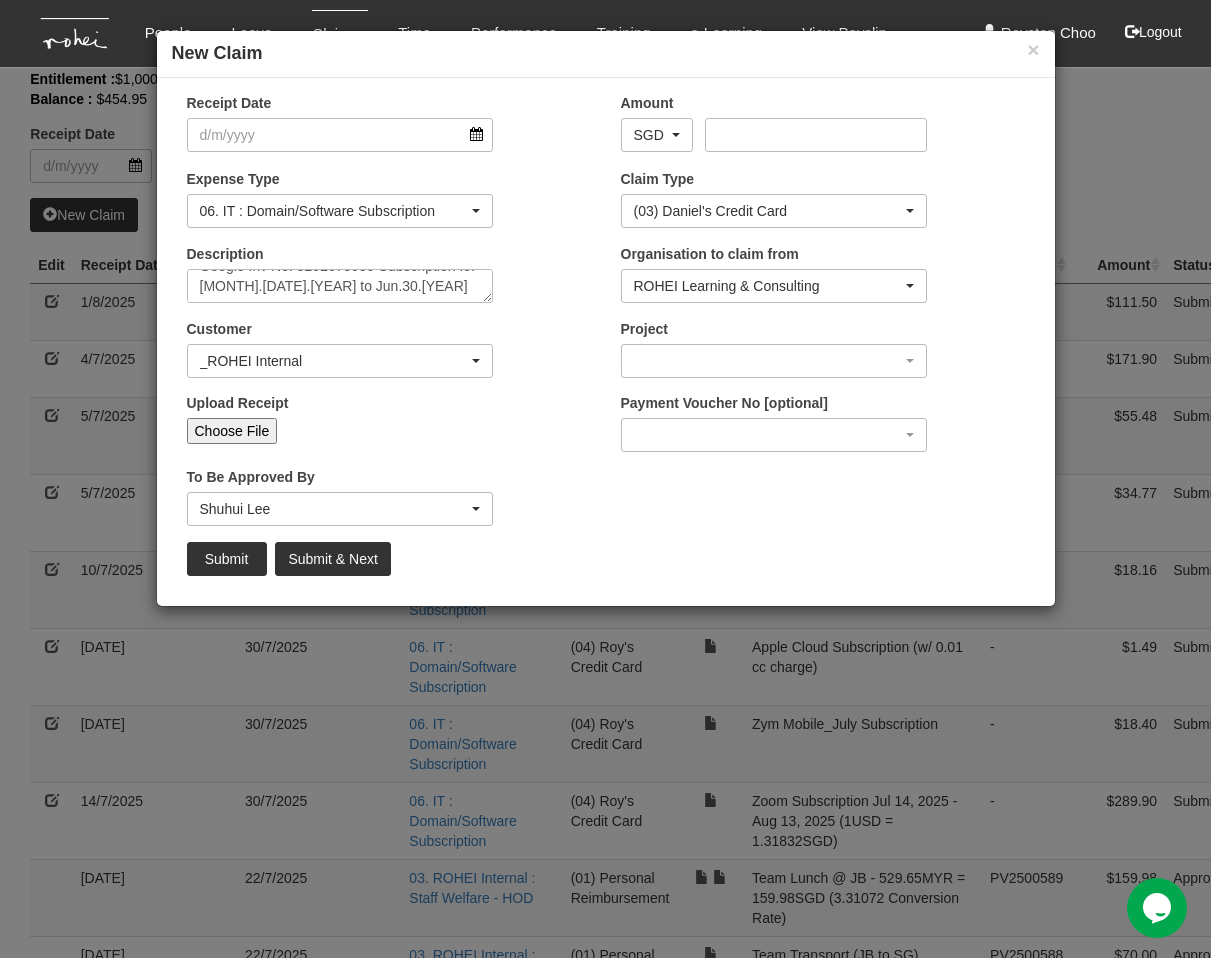 click on "Receipt Date" at bounding box center (389, 130) 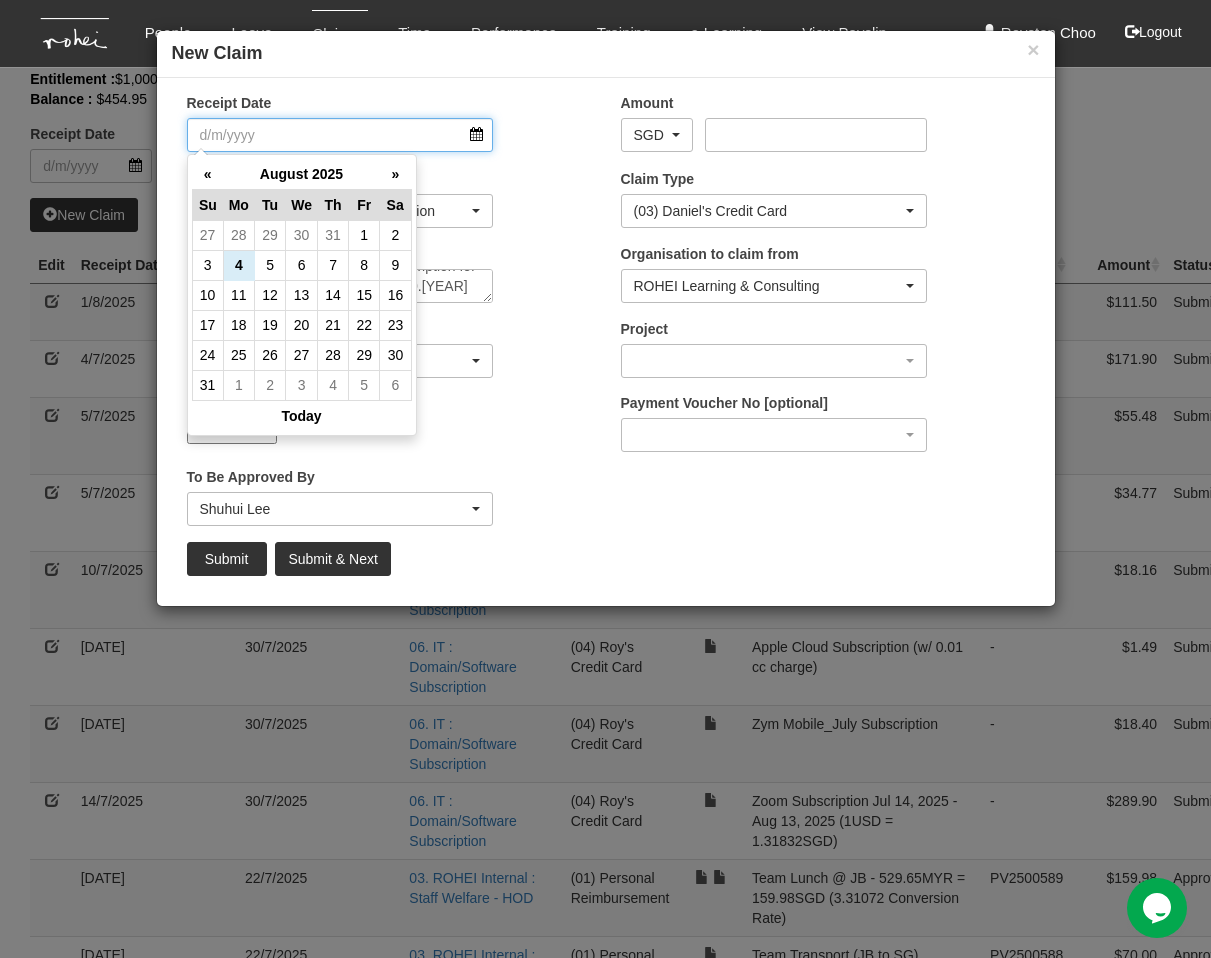 click on "Receipt Date" at bounding box center (340, 135) 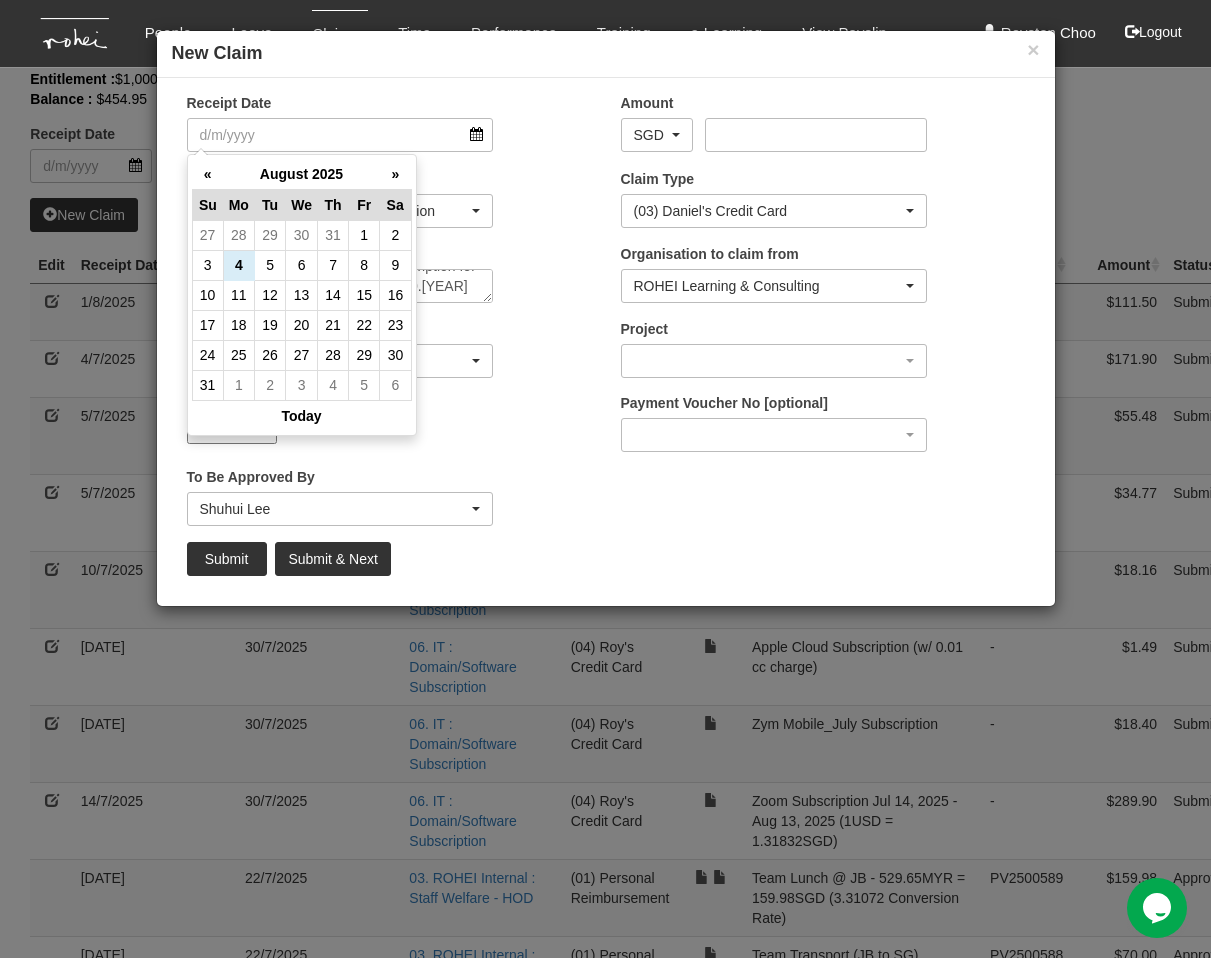 click on "1" at bounding box center [364, 235] 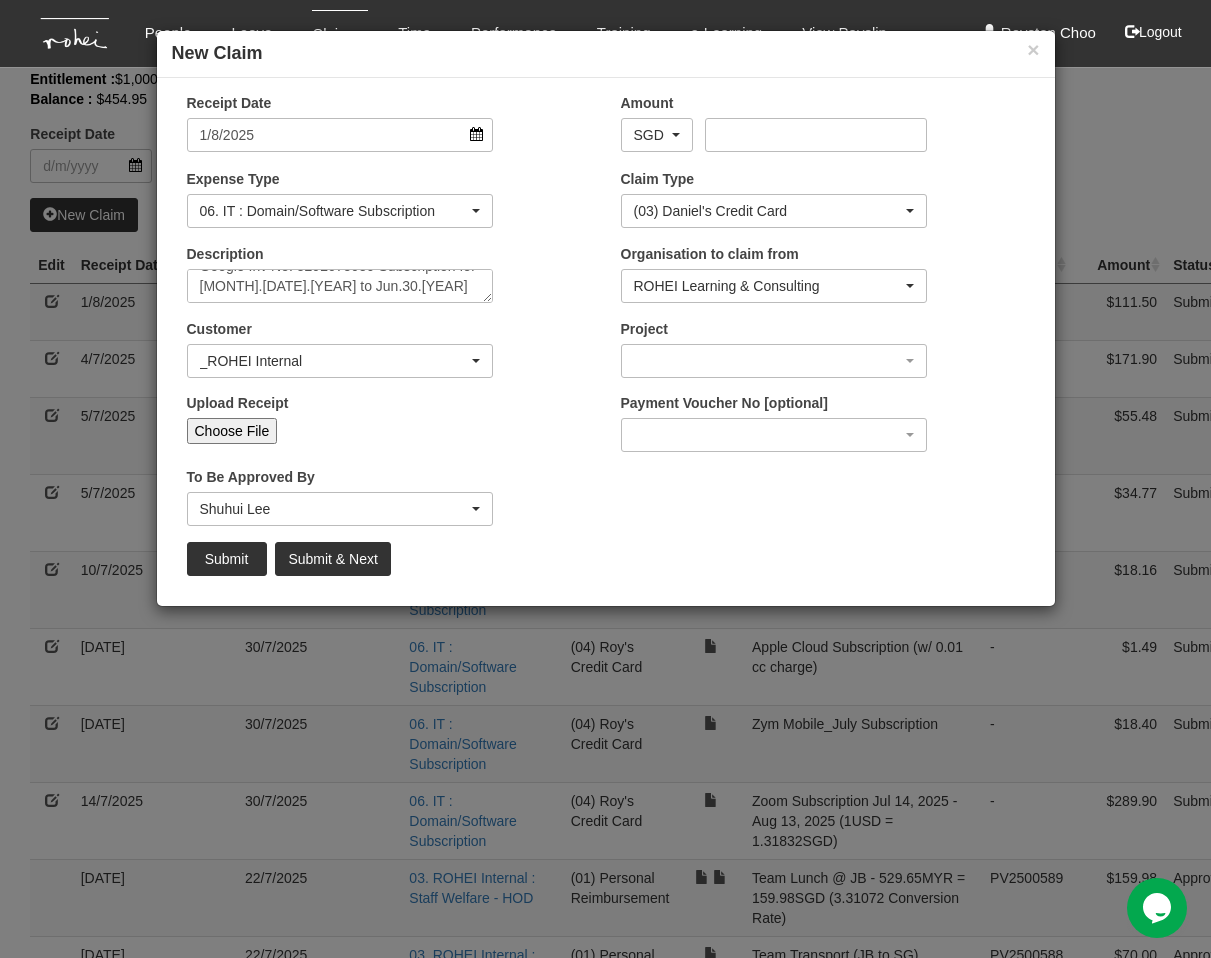 click on "Description
Google Inv No: [NUMBER] Subscription for [MONTH].[NUMBER].[YEAR] to [MONTH].[NUMBER].[YEAR]" at bounding box center (340, 273) 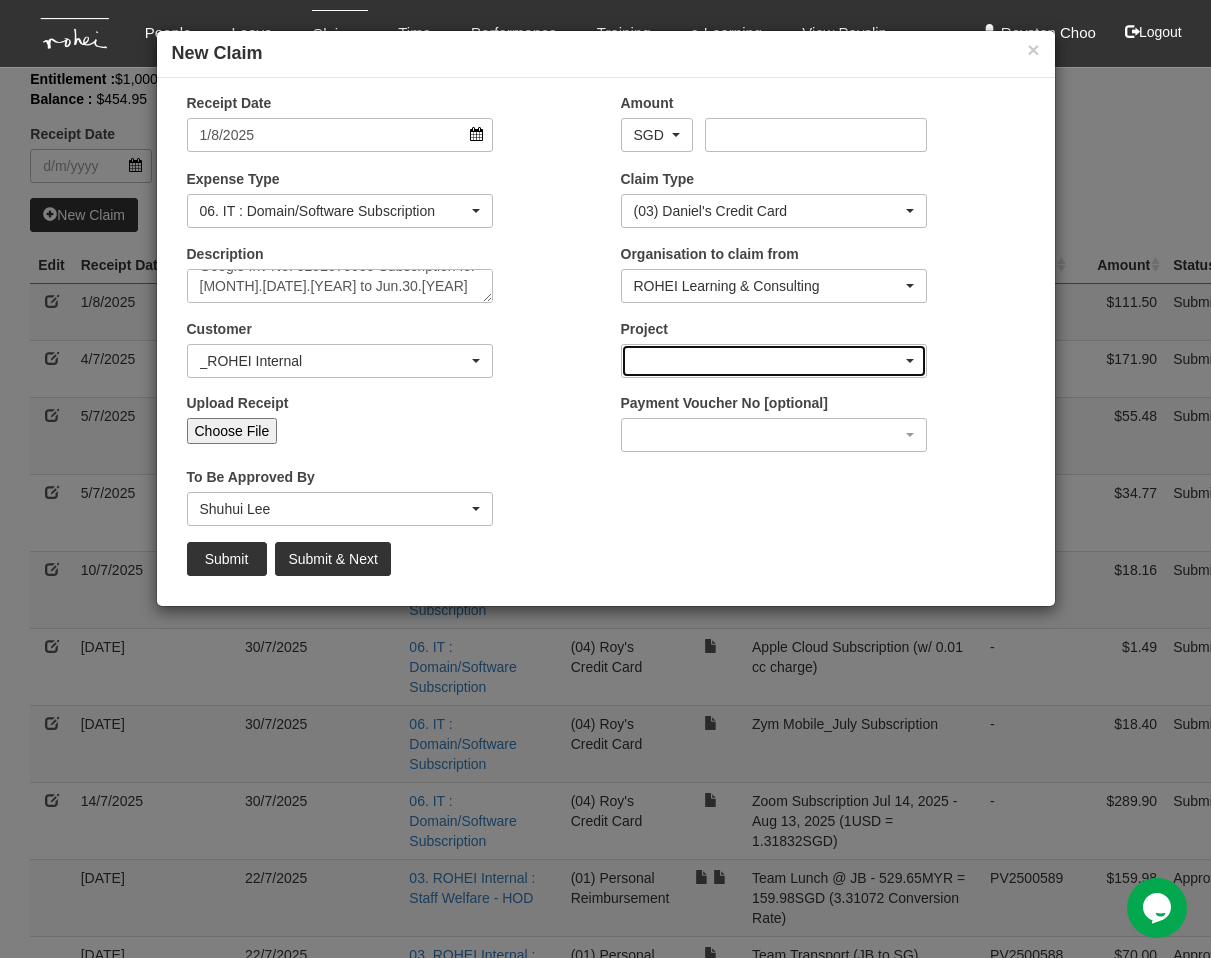 click at bounding box center [774, 361] 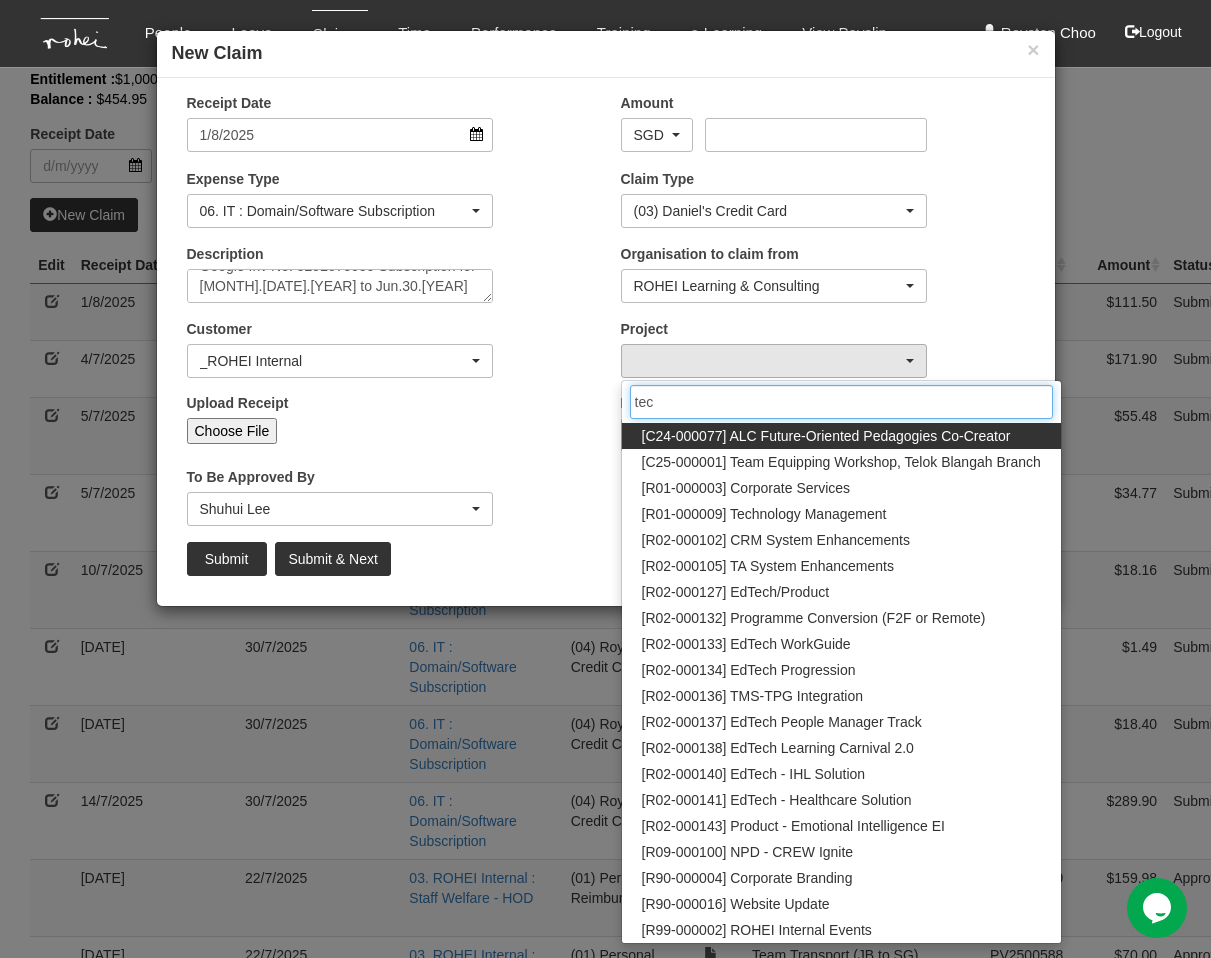 type on "tech" 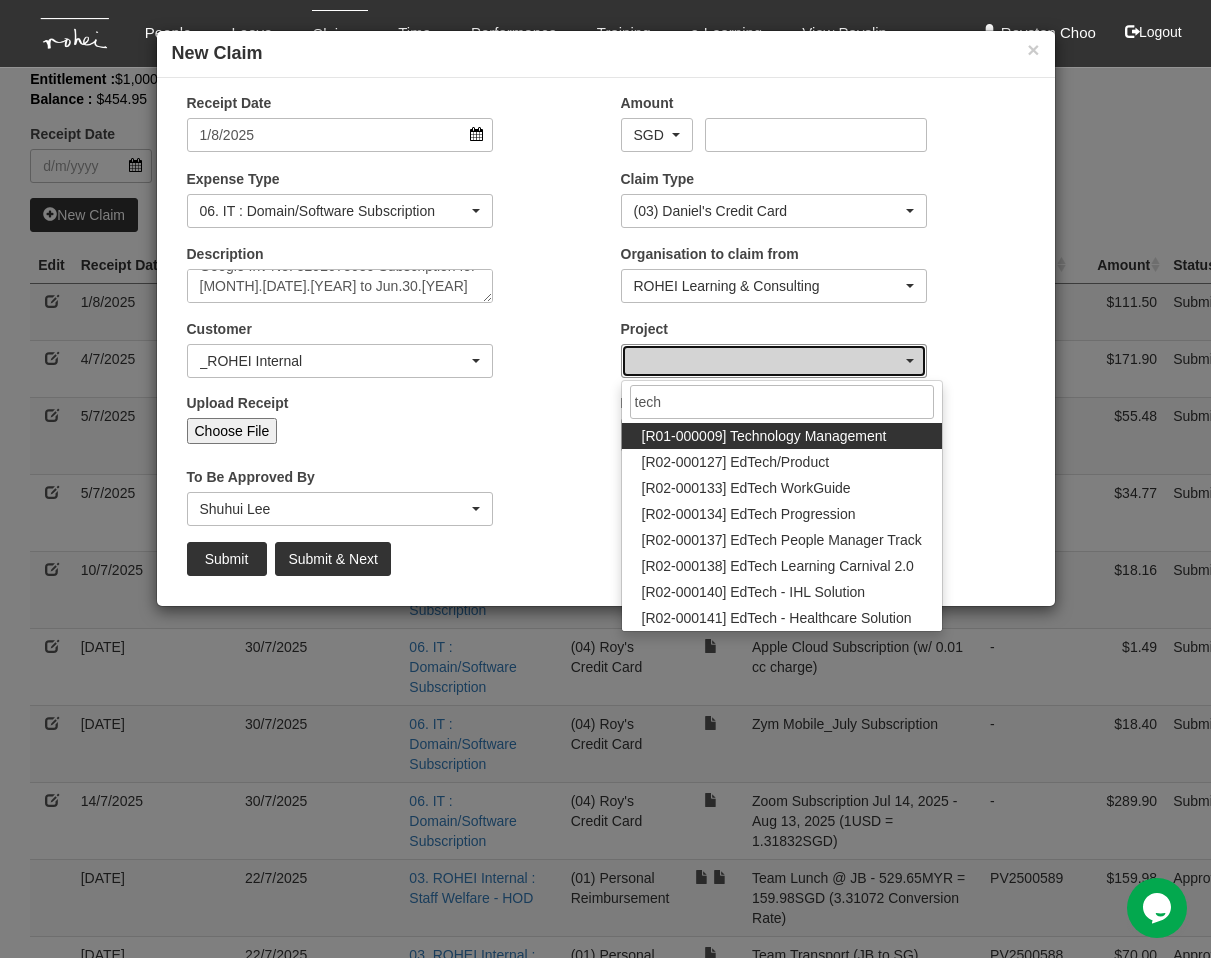 select on "1486" 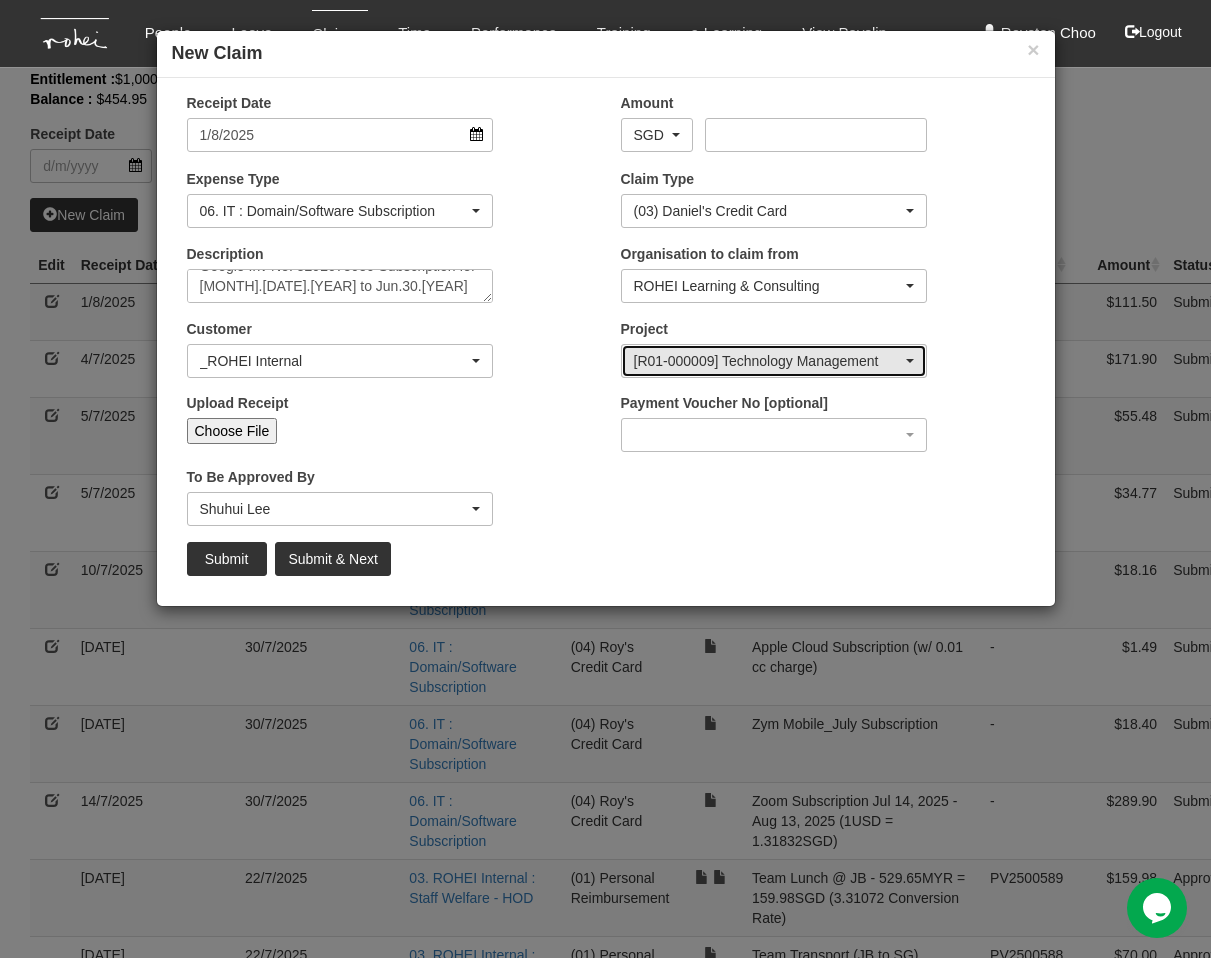 type 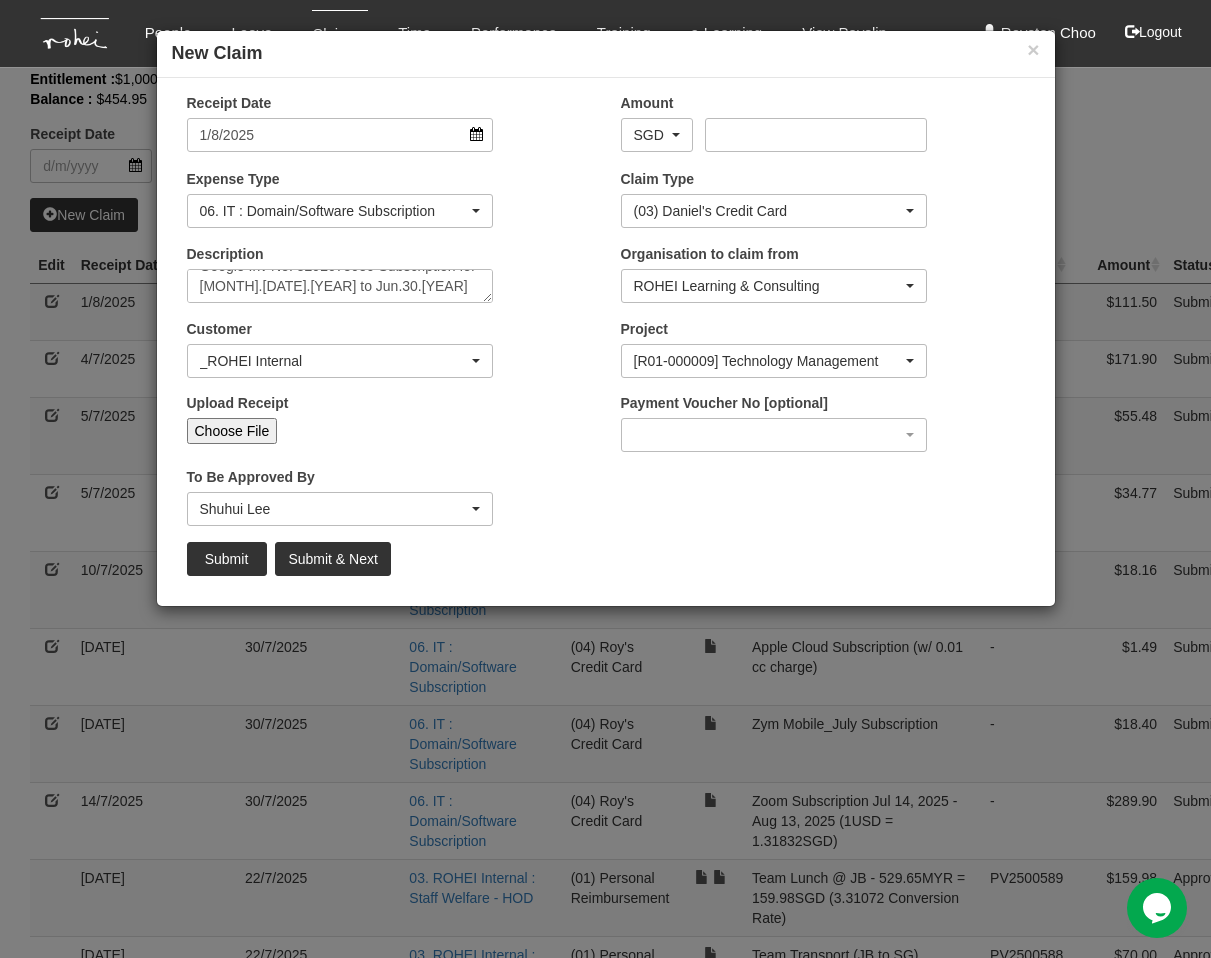 click on "Customer
(N/A)
_ROHEI Internal
3M ASIA PACIFIC PRIVATE LTD
58.com
AbbVie Operations Singapore Pte Ltd
Academy of Human Development
Academy of Singapore Teachers
Accenture
Accounting & Corporate Regulatory Authority (ACRA)
AcuMed Holdings Pte Ltd
ADVANCE AI
Advanced MedTech
Agape Little Uni.
Agency for Science, Technology and Research (A*Star)
Agency for Science, Technology and Research (A-Star)
Agri-food and Veterinary Authority of Singapore (AVA)
AIA Singapore Pte Ltd
Alfa Laval
All Saints Home
Alliance to End Plastic Waste
Ambulance Medical Service (AMS)
American Biltrite Far East Inc.
Amorepacific Singapore Pte Ltd
Anderson Secondary School
Ang Mo Kio Primary School
Ang Mo Kio Town Council
Anglican Preschool Services
Anglo - Chinese School (Primary)
Anglo Chinese Primary School
Antina" at bounding box center [389, 356] 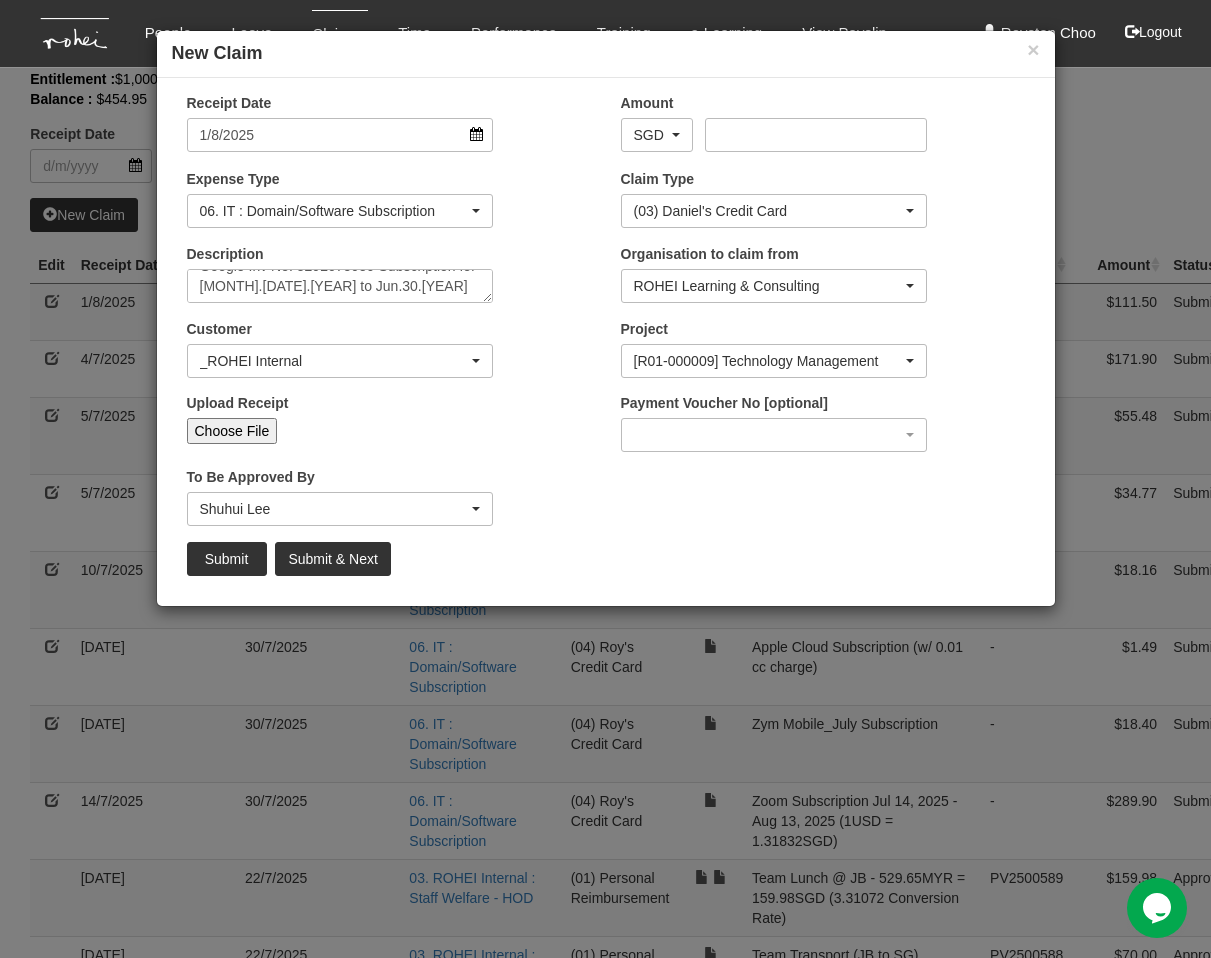 click on "Choose File" at bounding box center (232, 431) 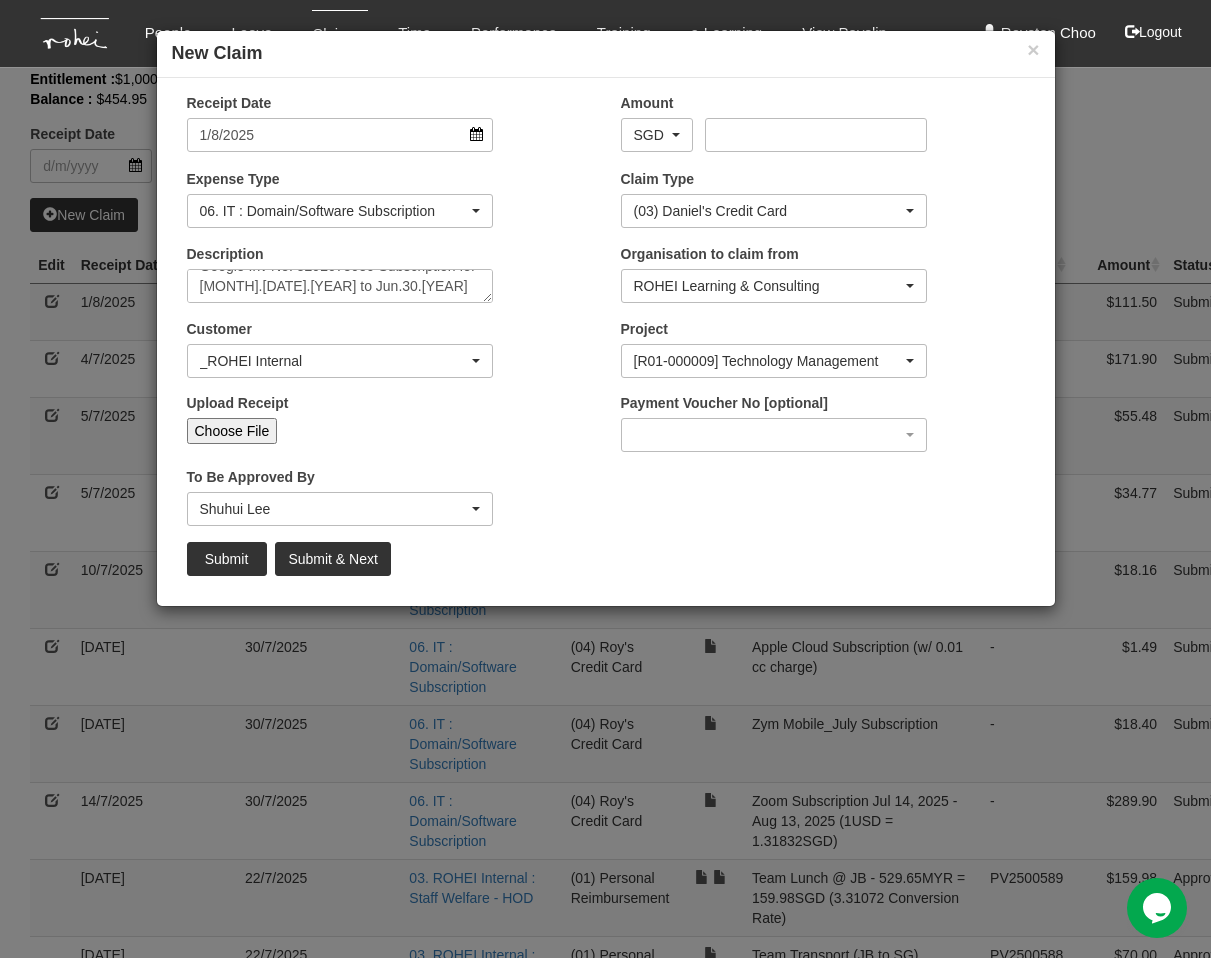 type on "C:\fakepath\5292075959.pdf" 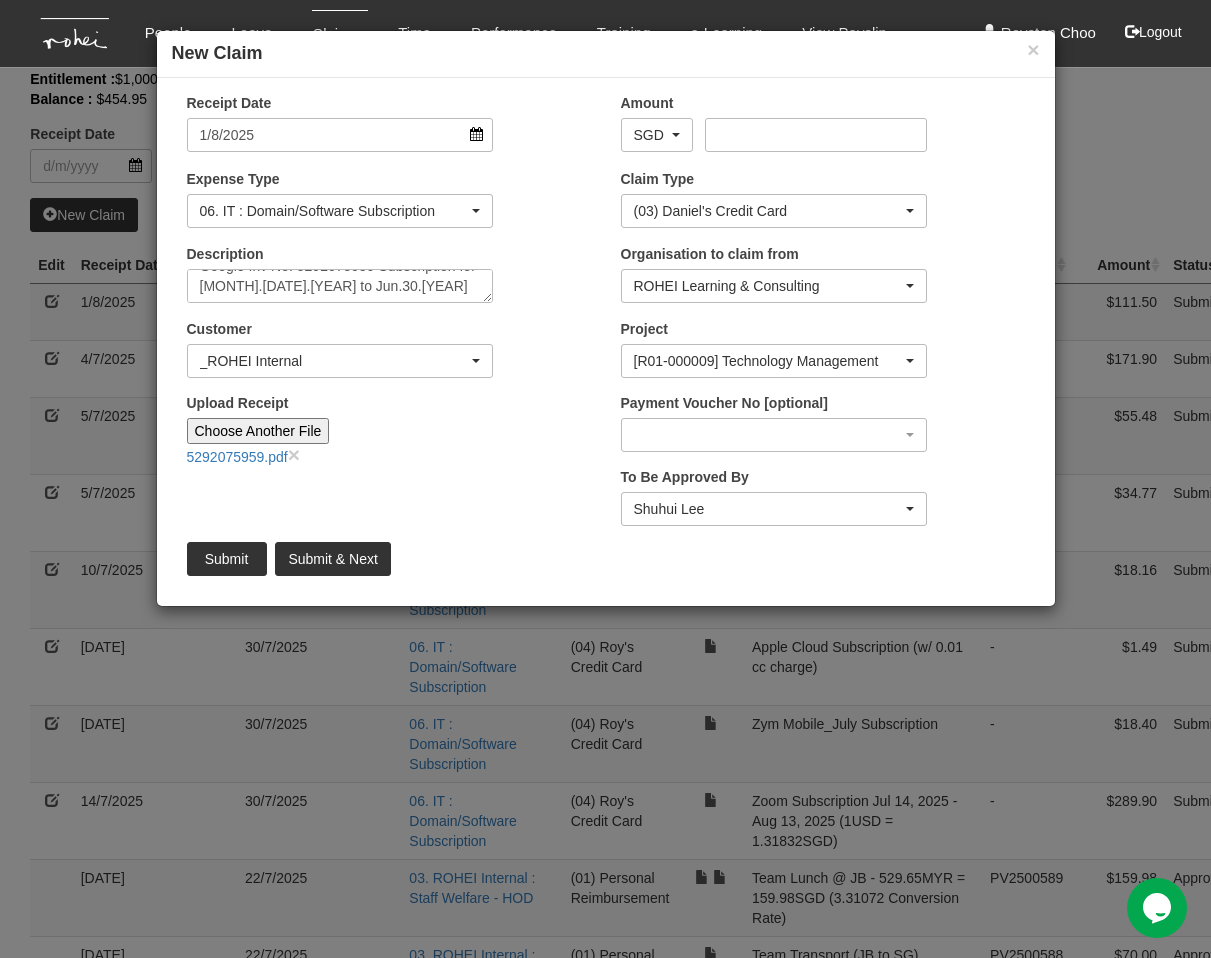 click on "Choose Another File" at bounding box center (258, 431) 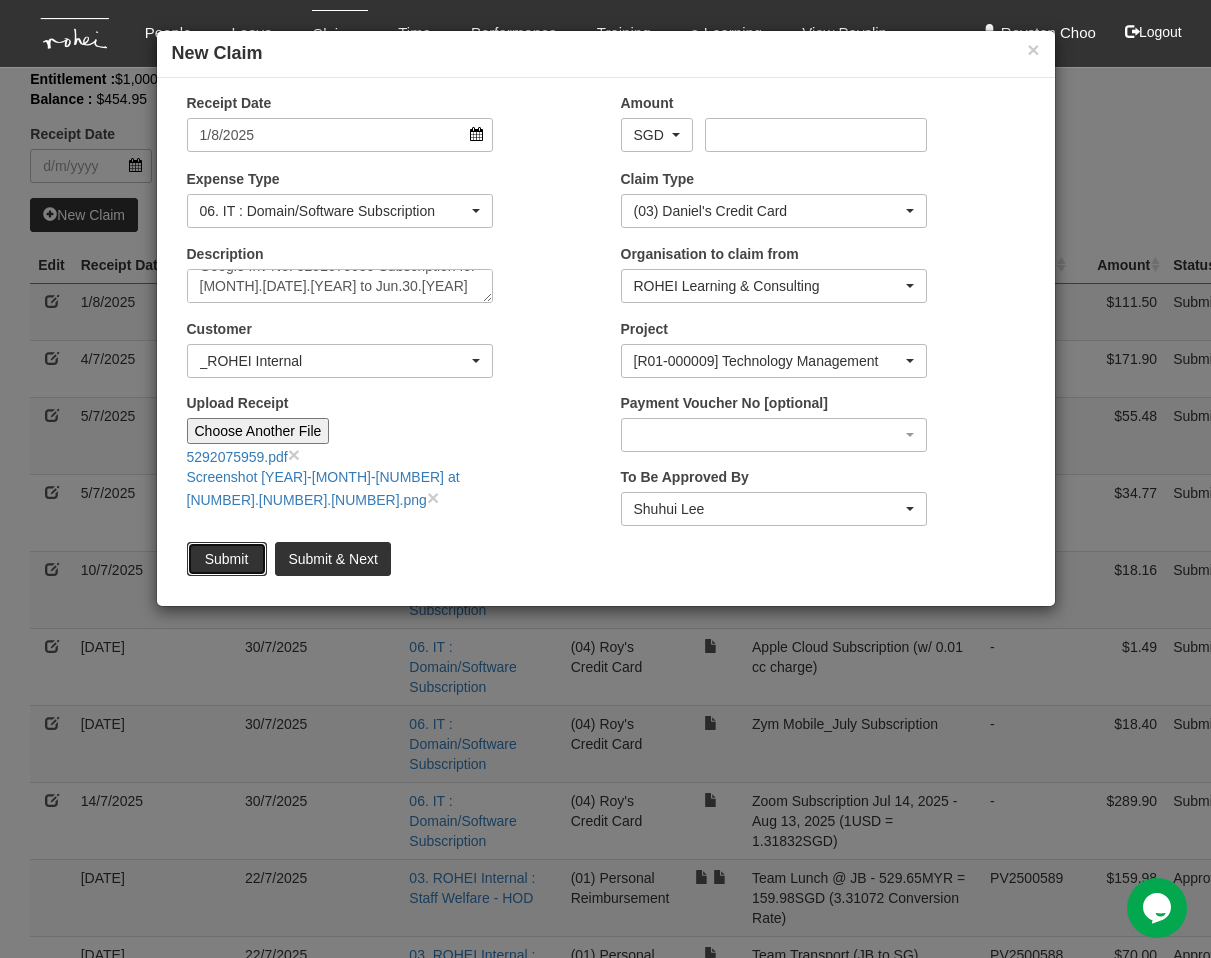 click on "Submit" at bounding box center (227, 559) 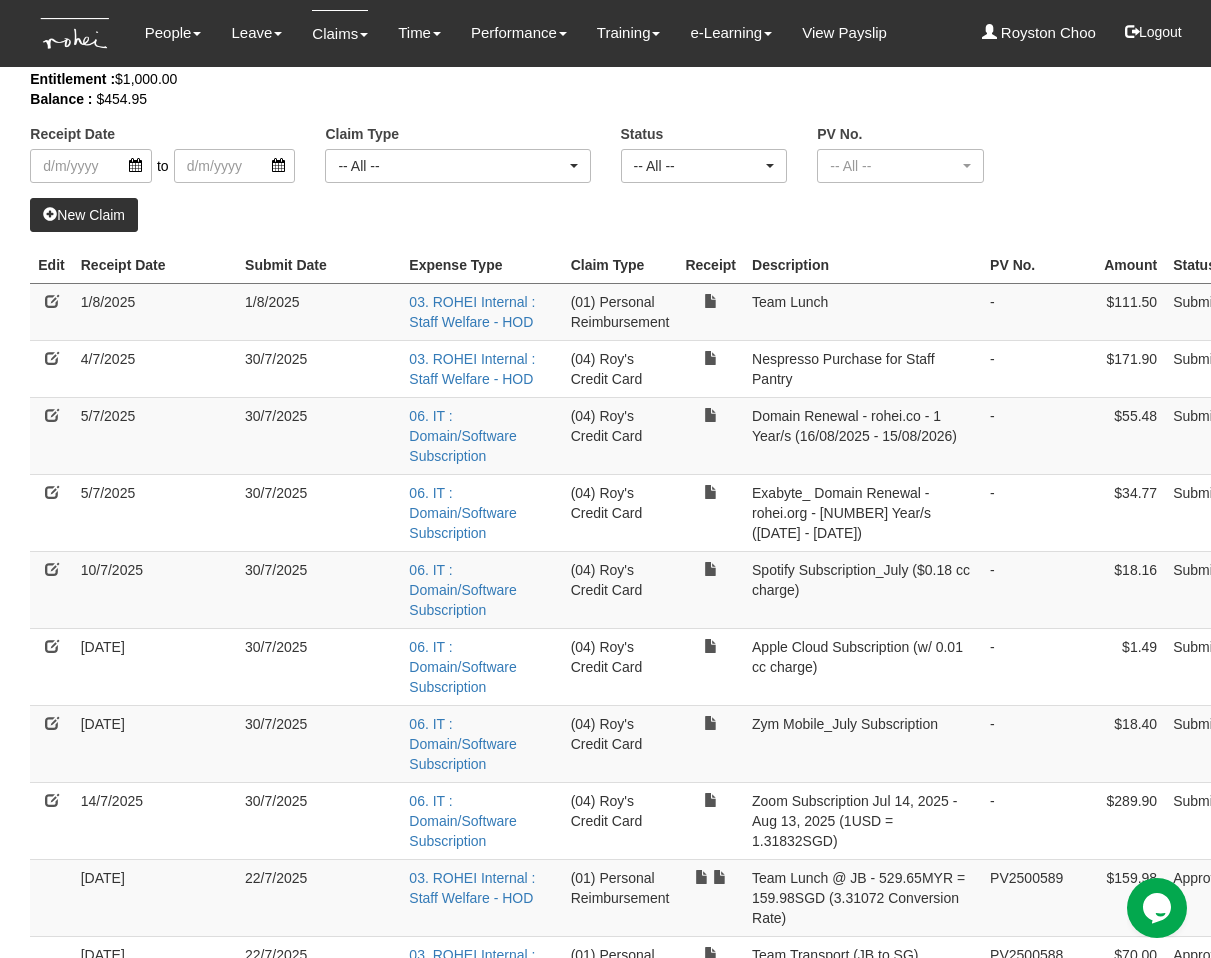 click on "New Claim" at bounding box center [605, 215] 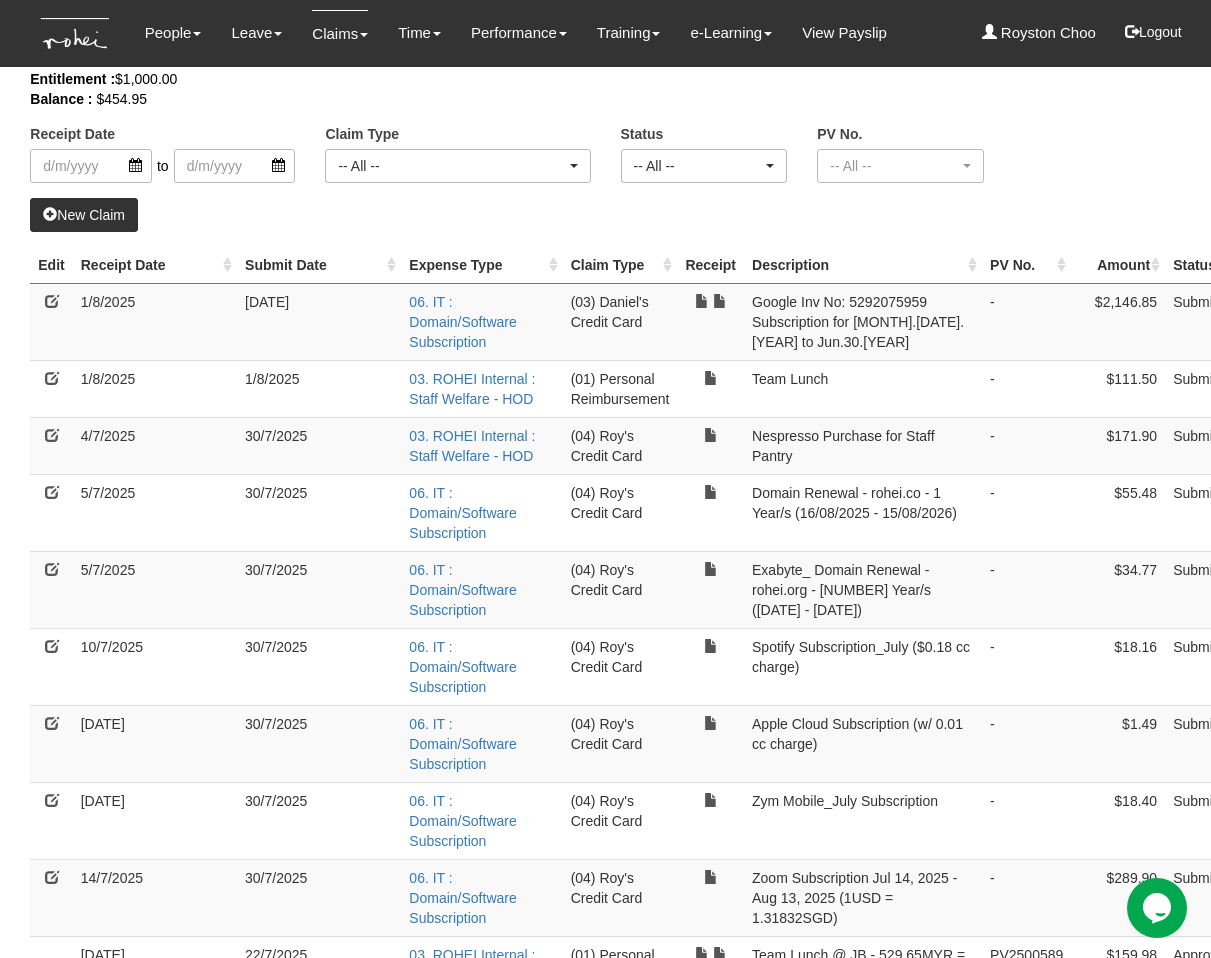 click on "New Claim" at bounding box center [605, 215] 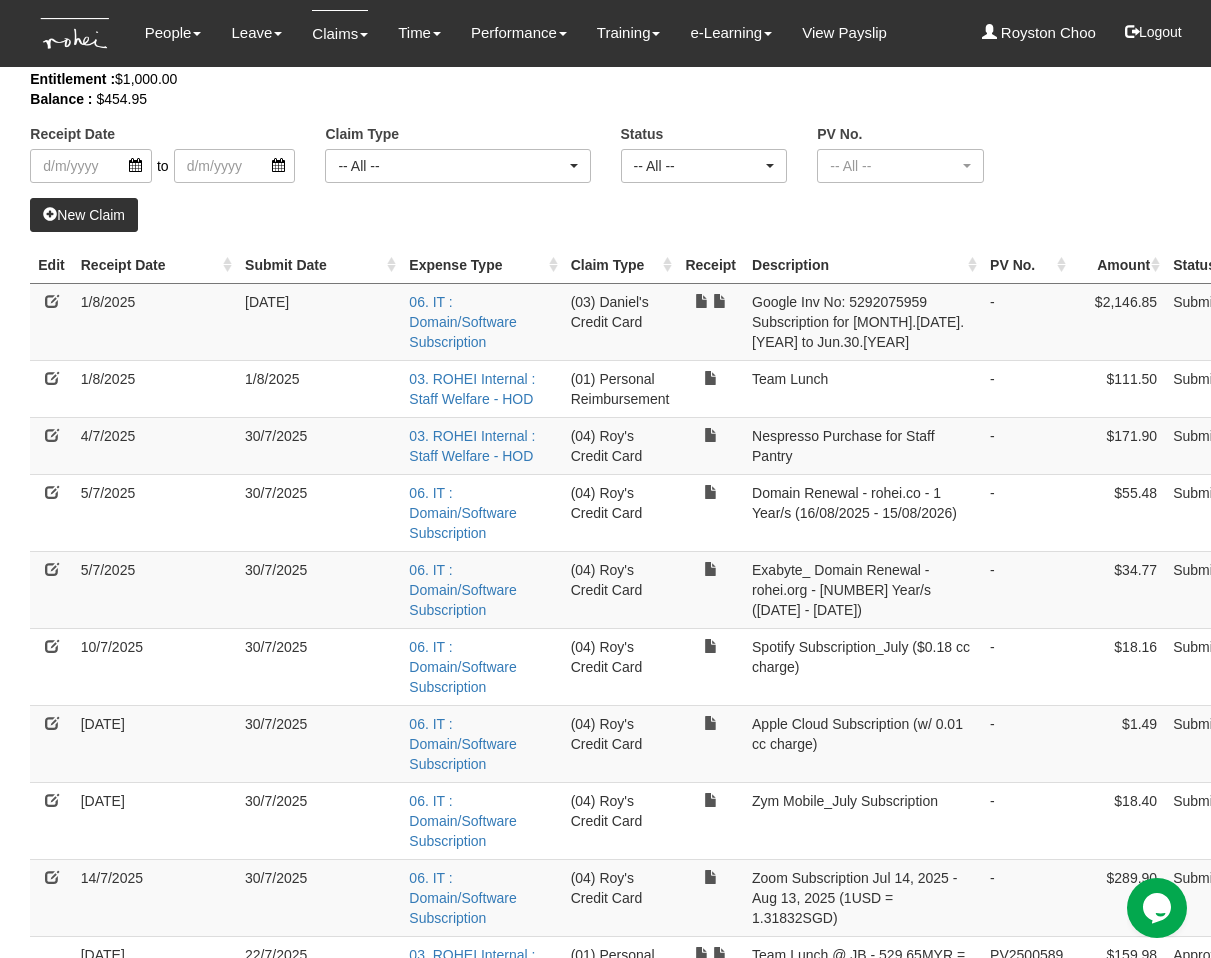 click at bounding box center (52, 301) 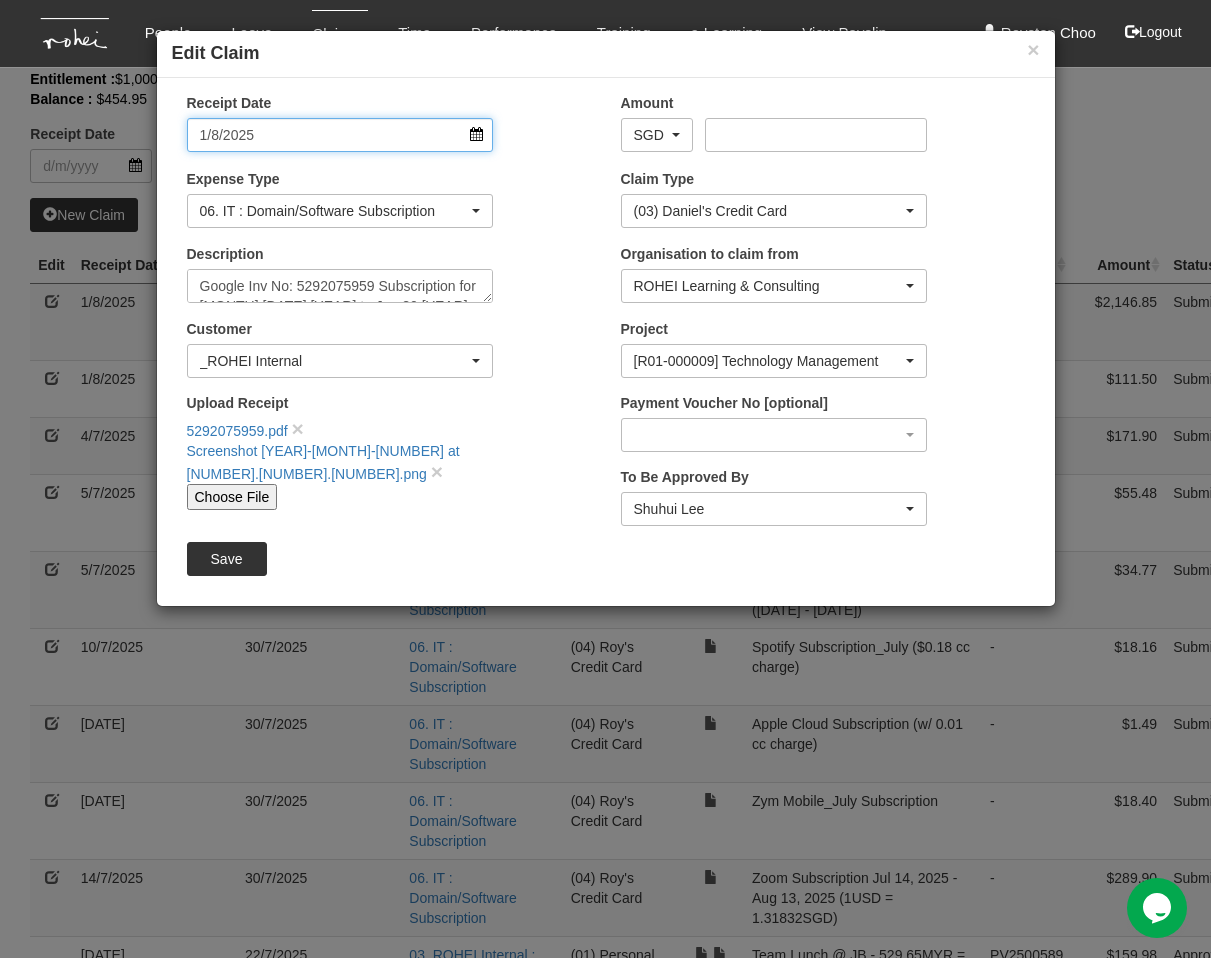 click on "1/8/2025" at bounding box center (340, 135) 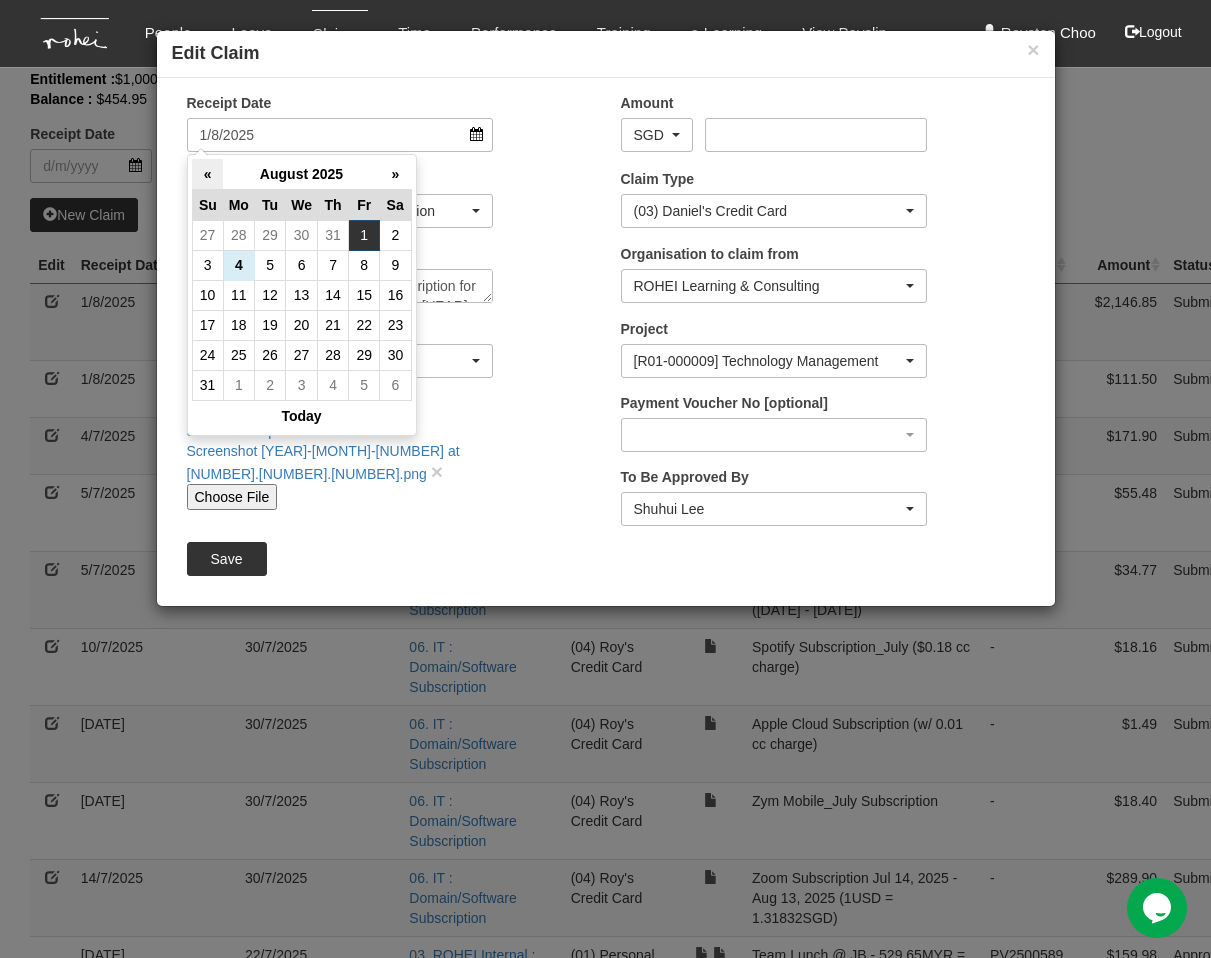click on "«" at bounding box center (207, 174) 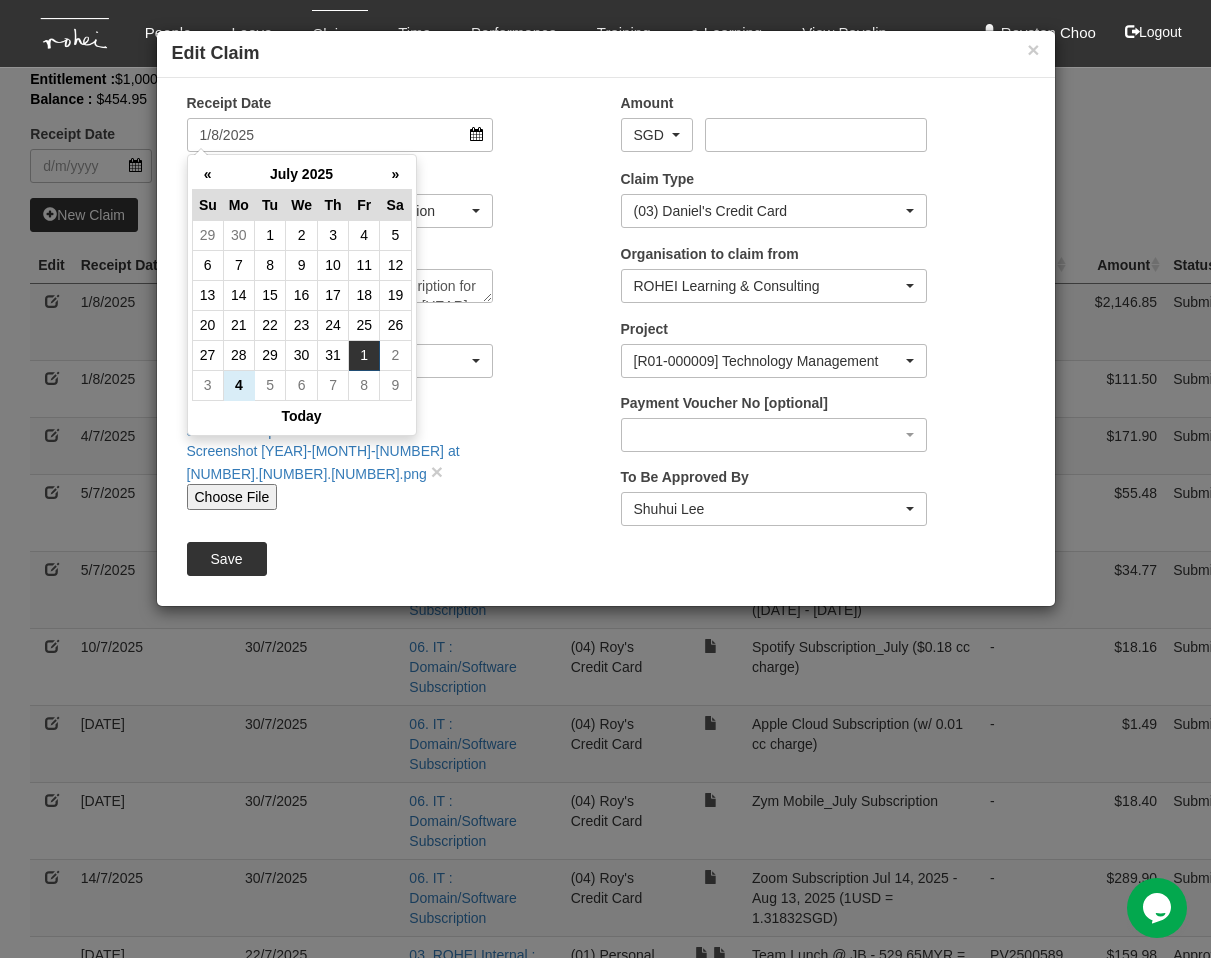 click on "1" at bounding box center (270, 235) 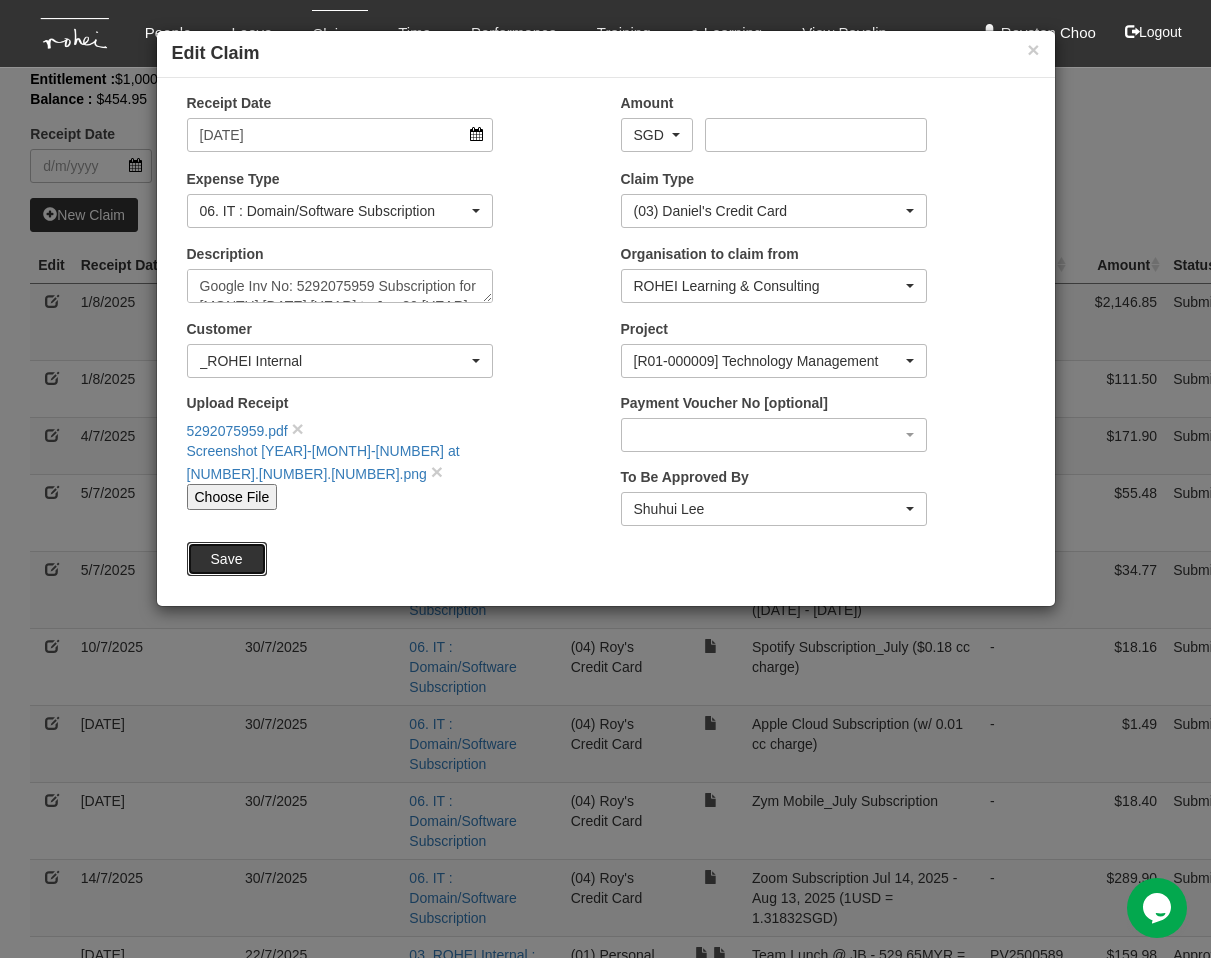 click on "Save" at bounding box center [227, 559] 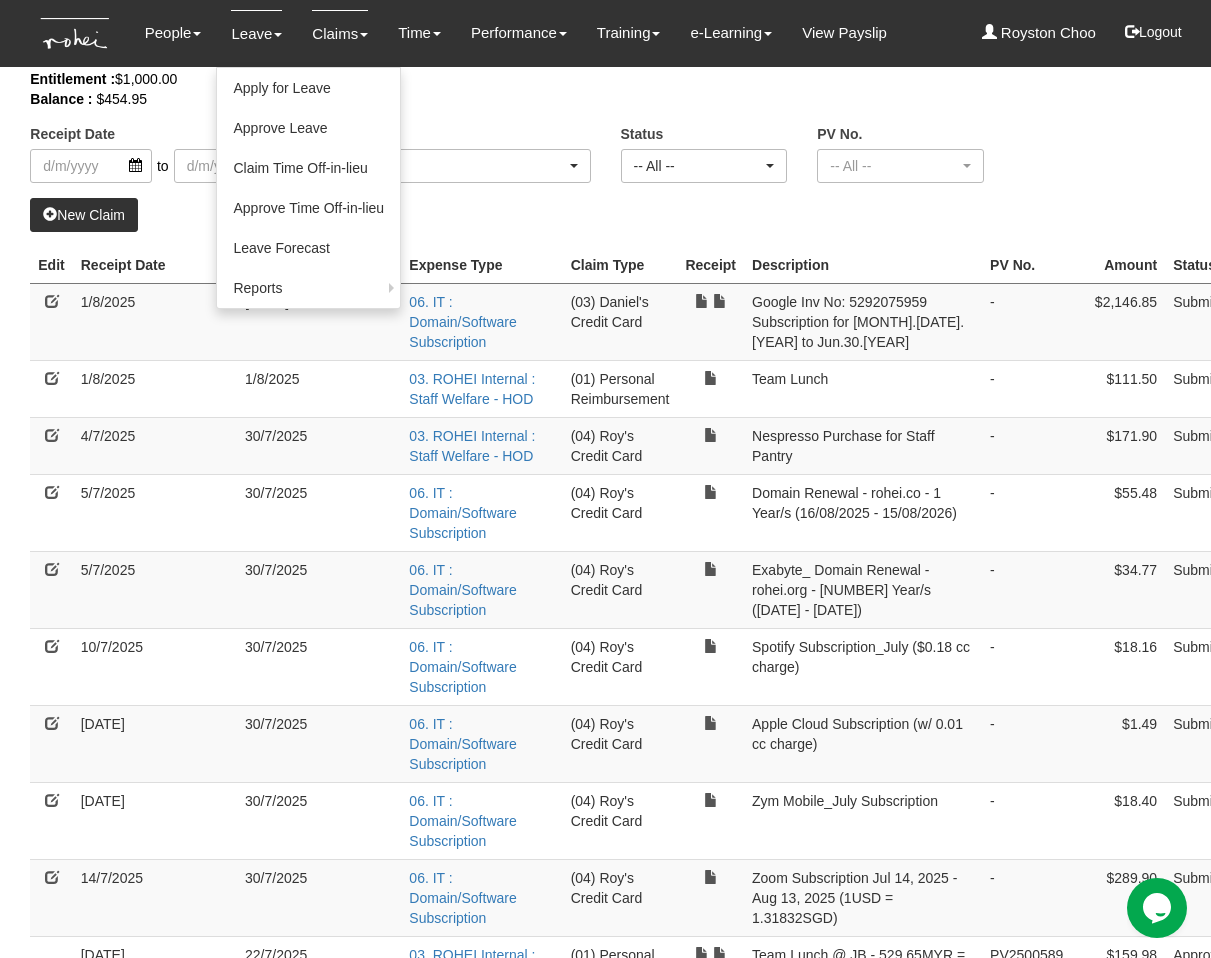 select on "50" 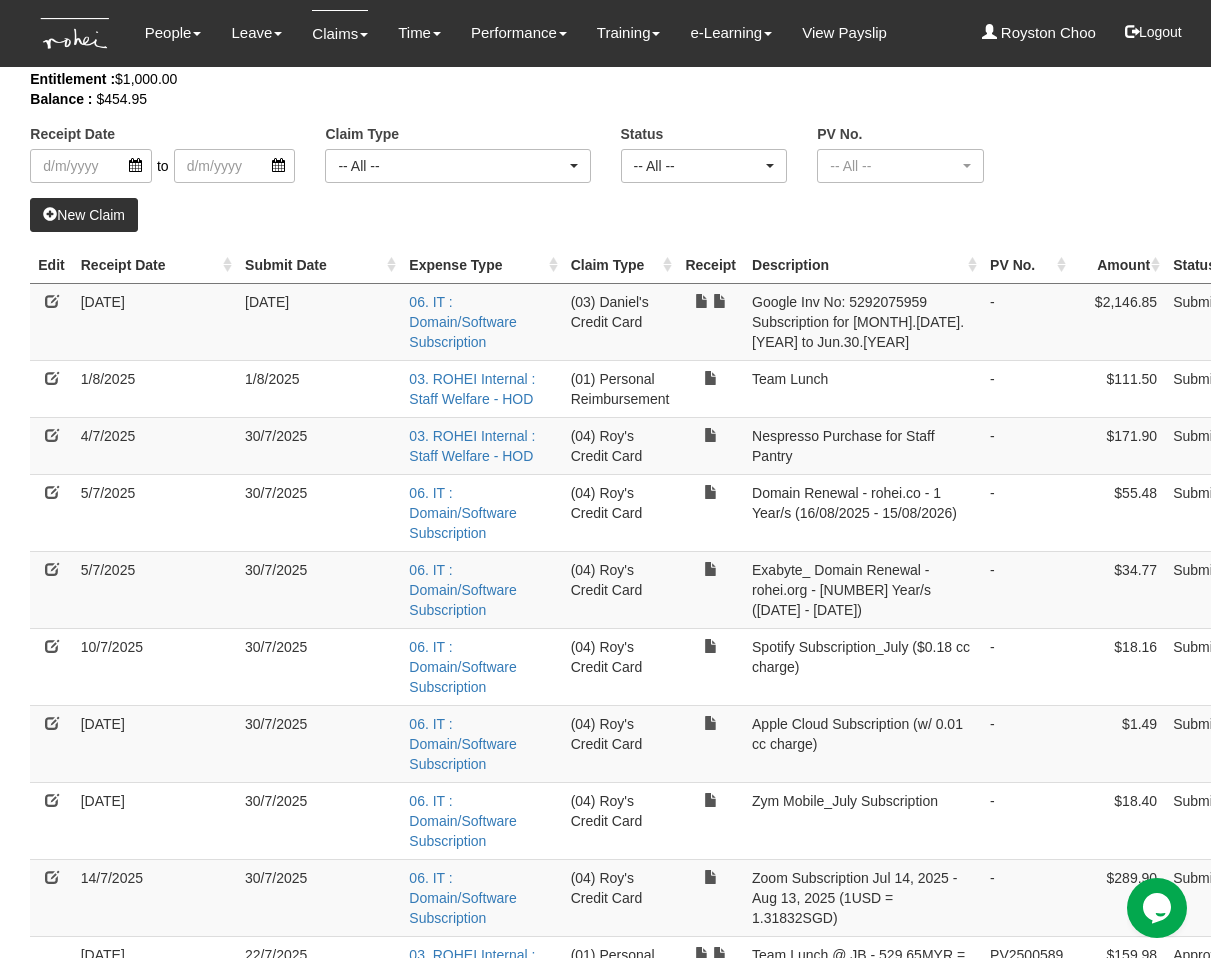 click on "Receipt Date
to
-- All --
(01) Personal Reimbursement
(02) Advance Disbursement
(03) [NAME]'s Credit Card
(04) [NAME]'s Credit Card
(05) [NAME]'s Credit Card
(06) [NAME]'s Credit Card
-- All --
Status
-- All --
Submitted
Approved
Verified
Returned
Paid
-- All --" at bounding box center [605, 2100] 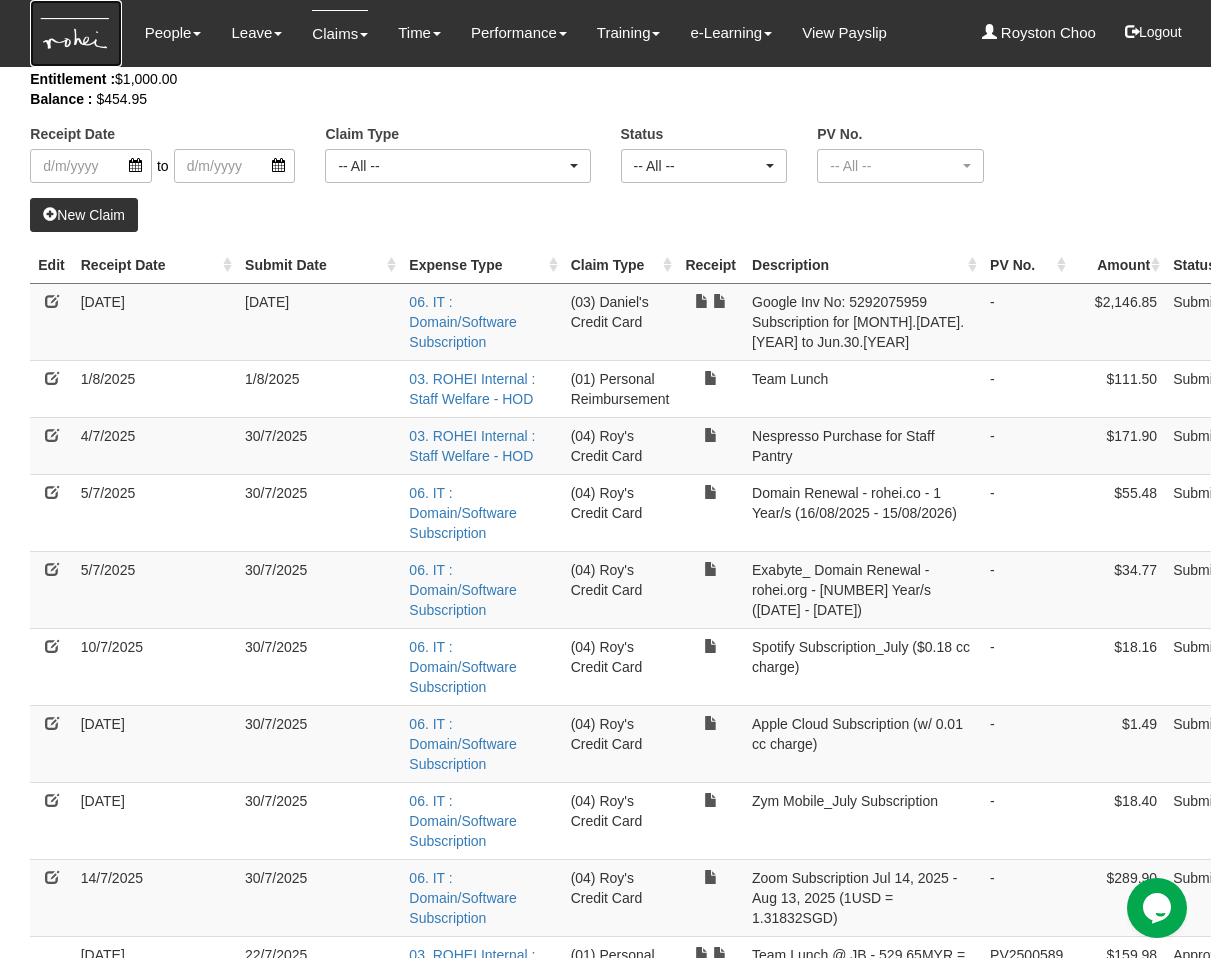 click at bounding box center (75, 33) 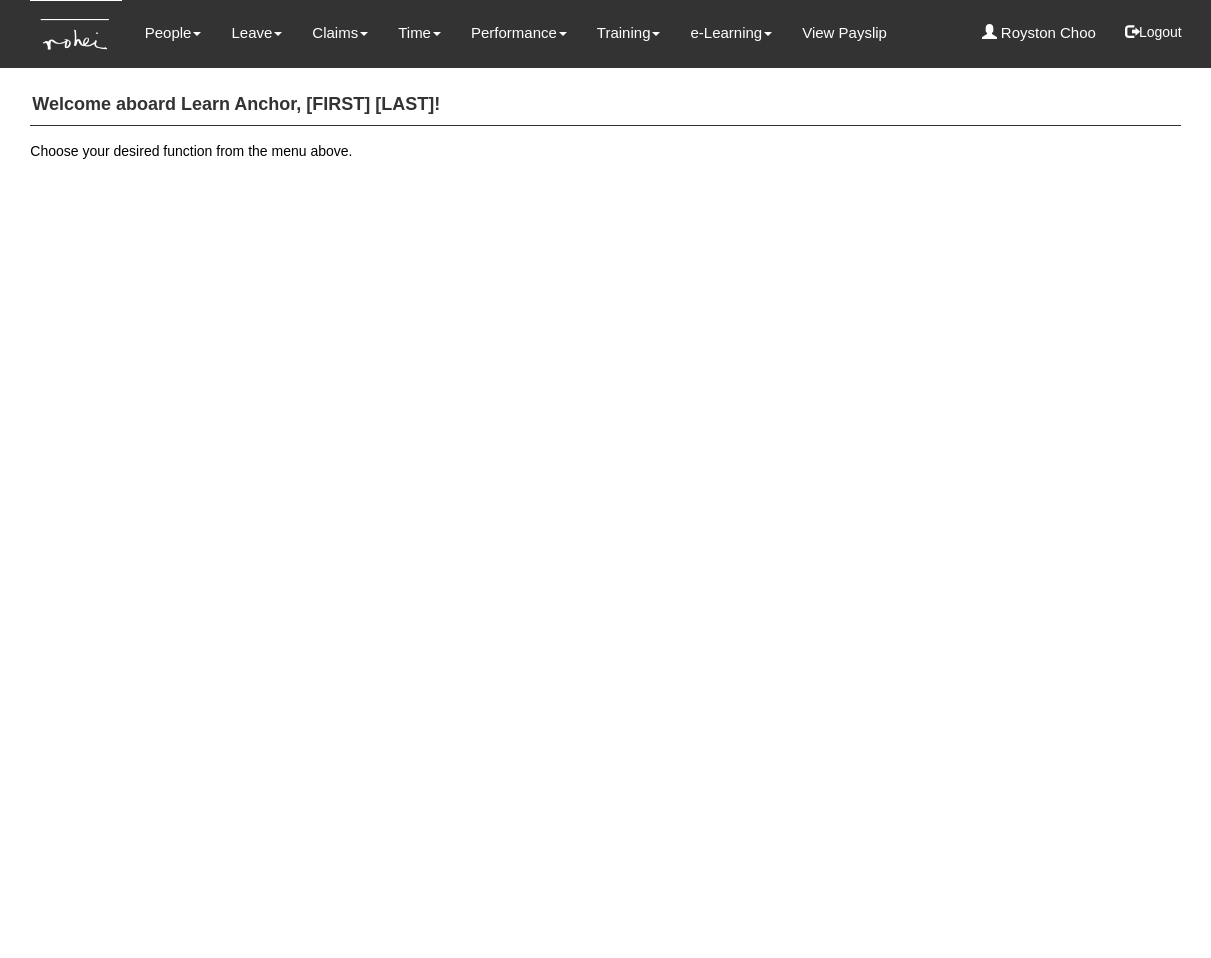 scroll, scrollTop: 0, scrollLeft: 0, axis: both 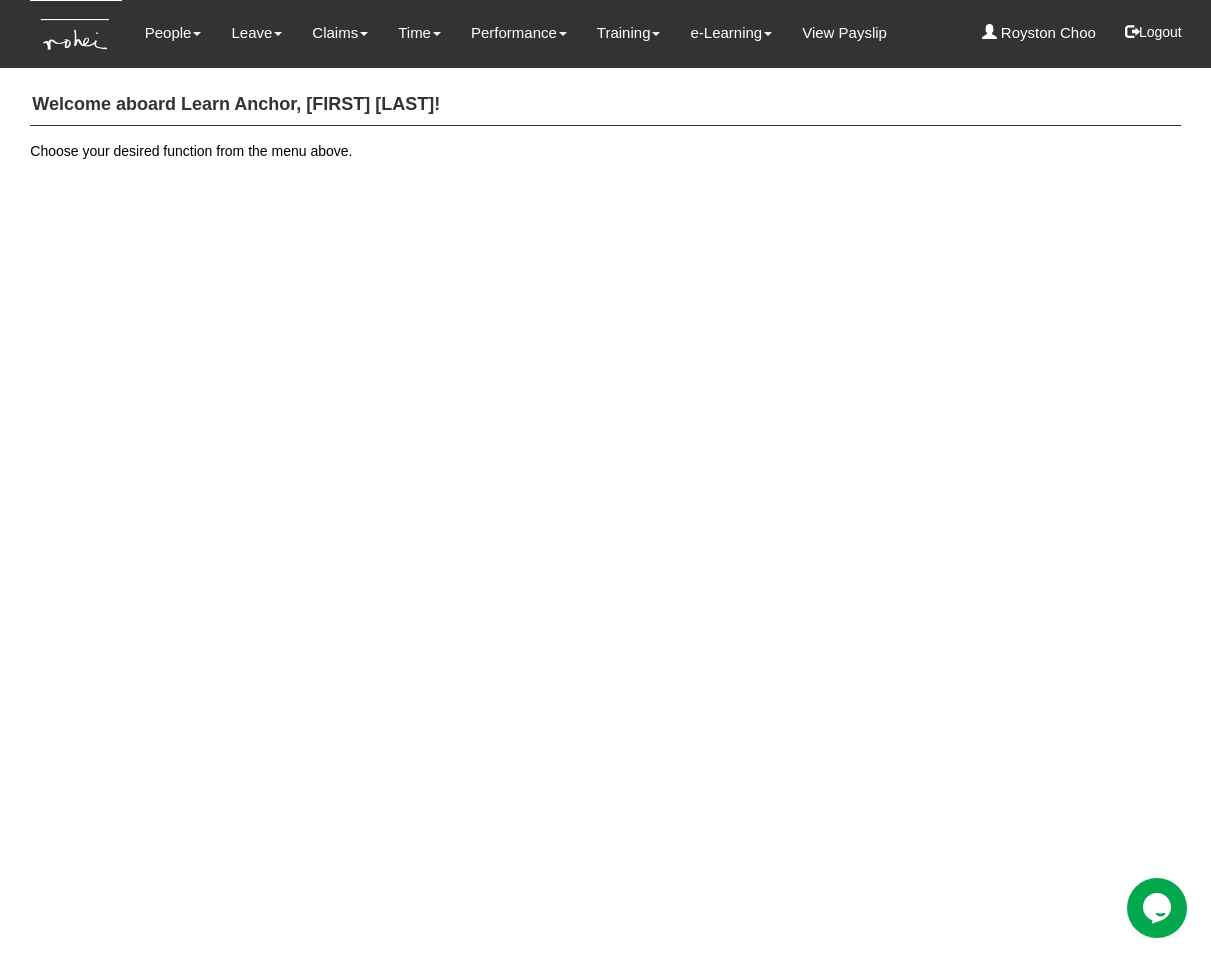 drag, startPoint x: 511, startPoint y: 407, endPoint x: 233, endPoint y: 50, distance: 452.4743 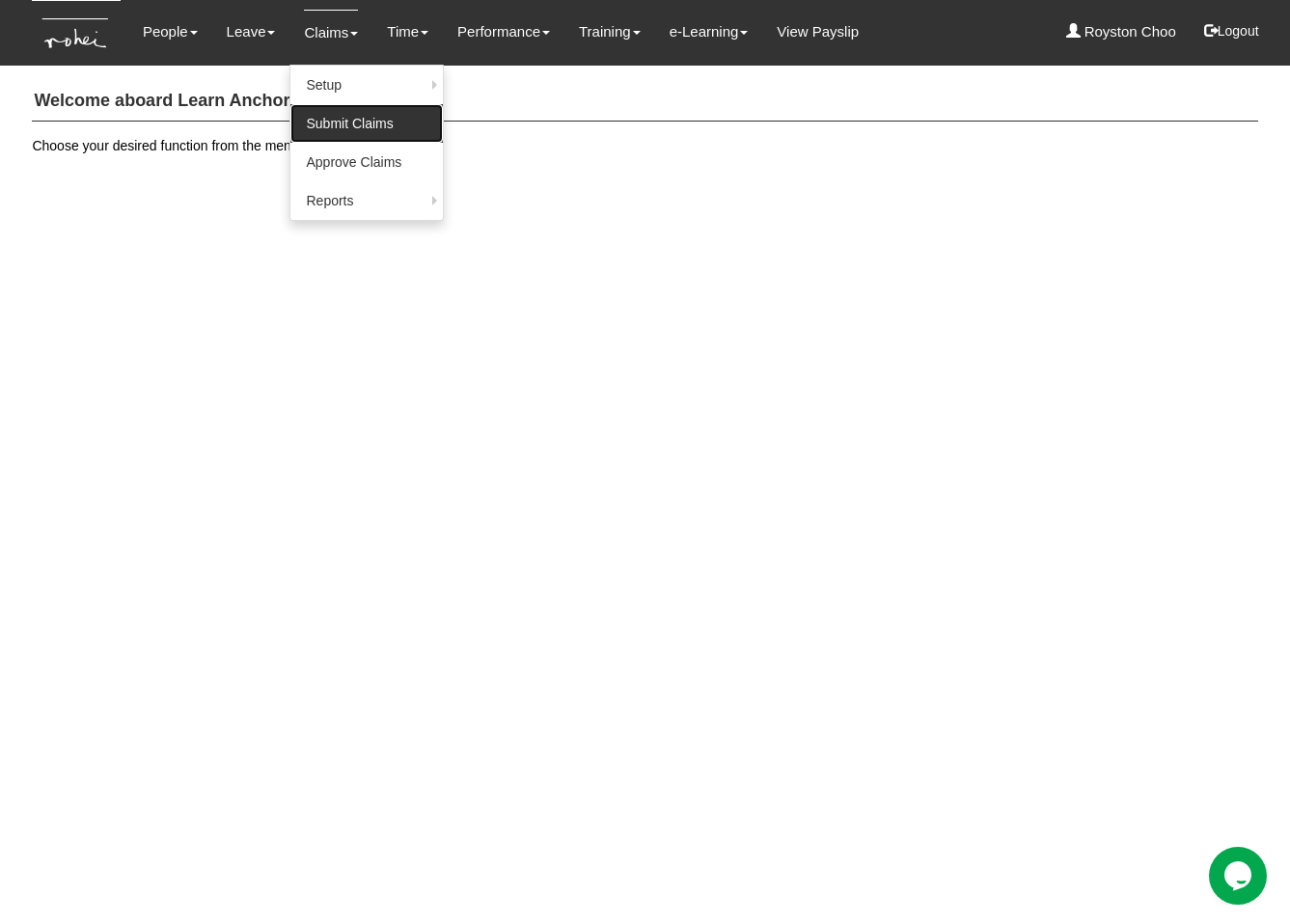 click on "Submit Claims" at bounding box center [367, 123] 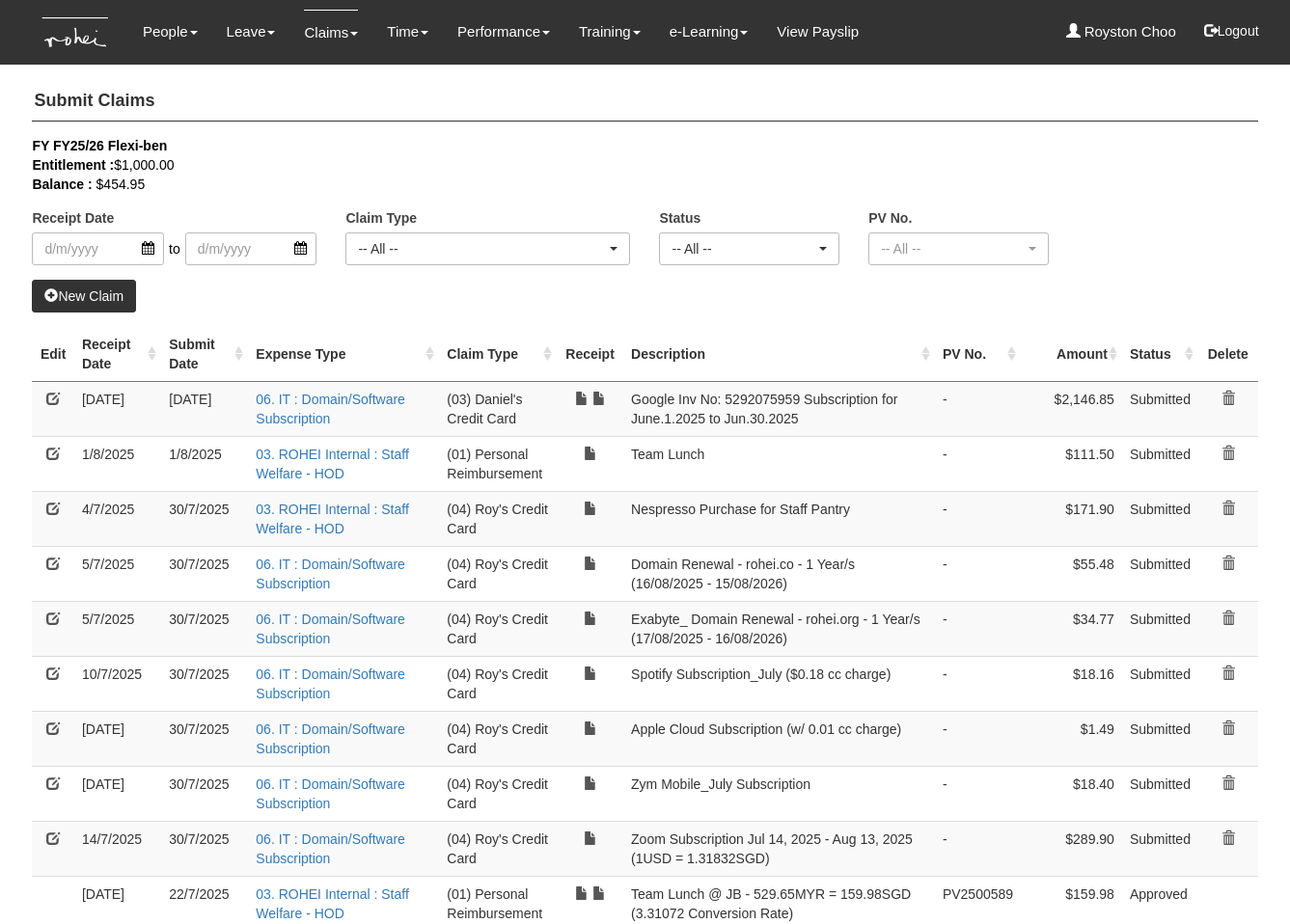 select on "50" 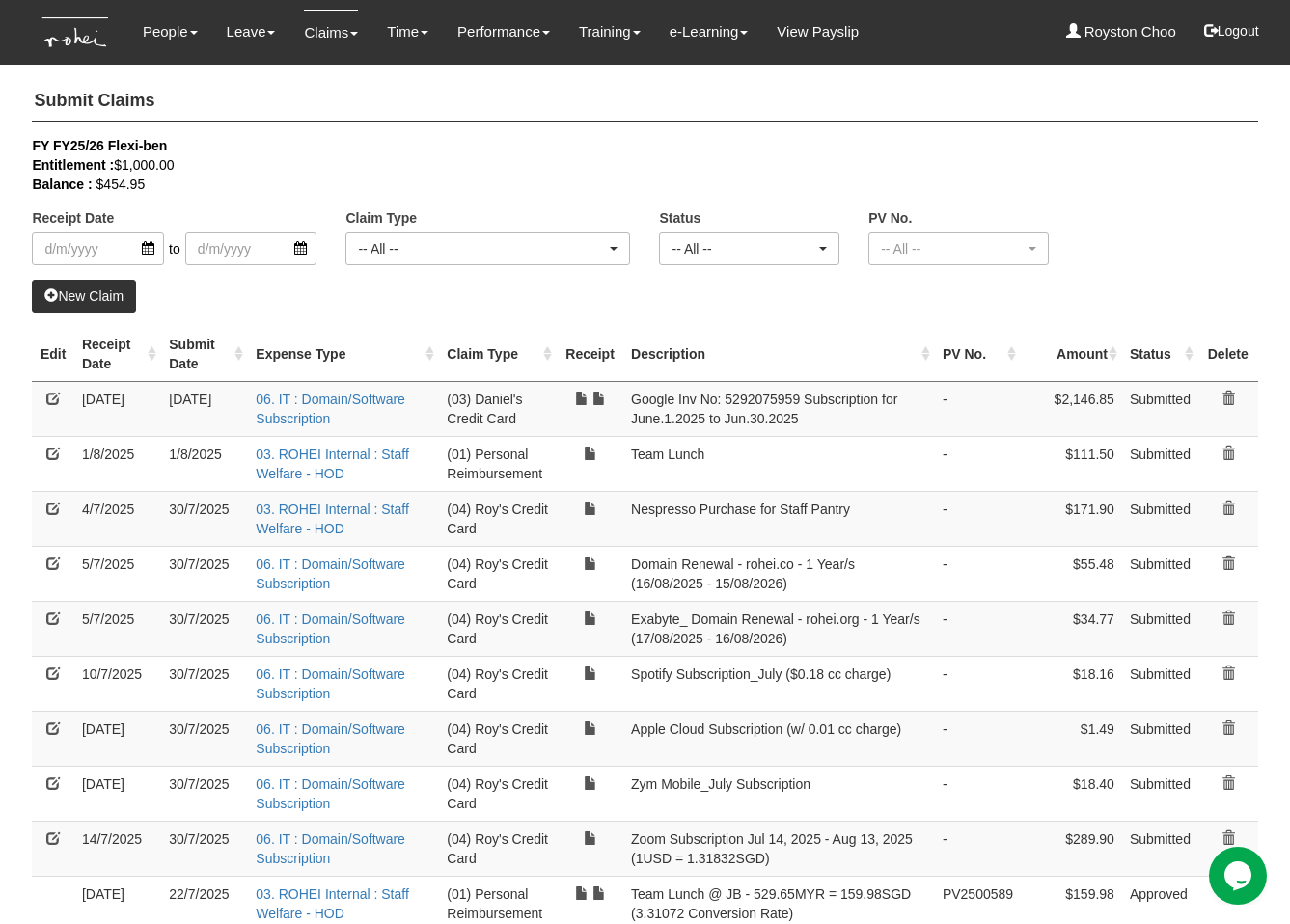 scroll, scrollTop: 0, scrollLeft: 0, axis: both 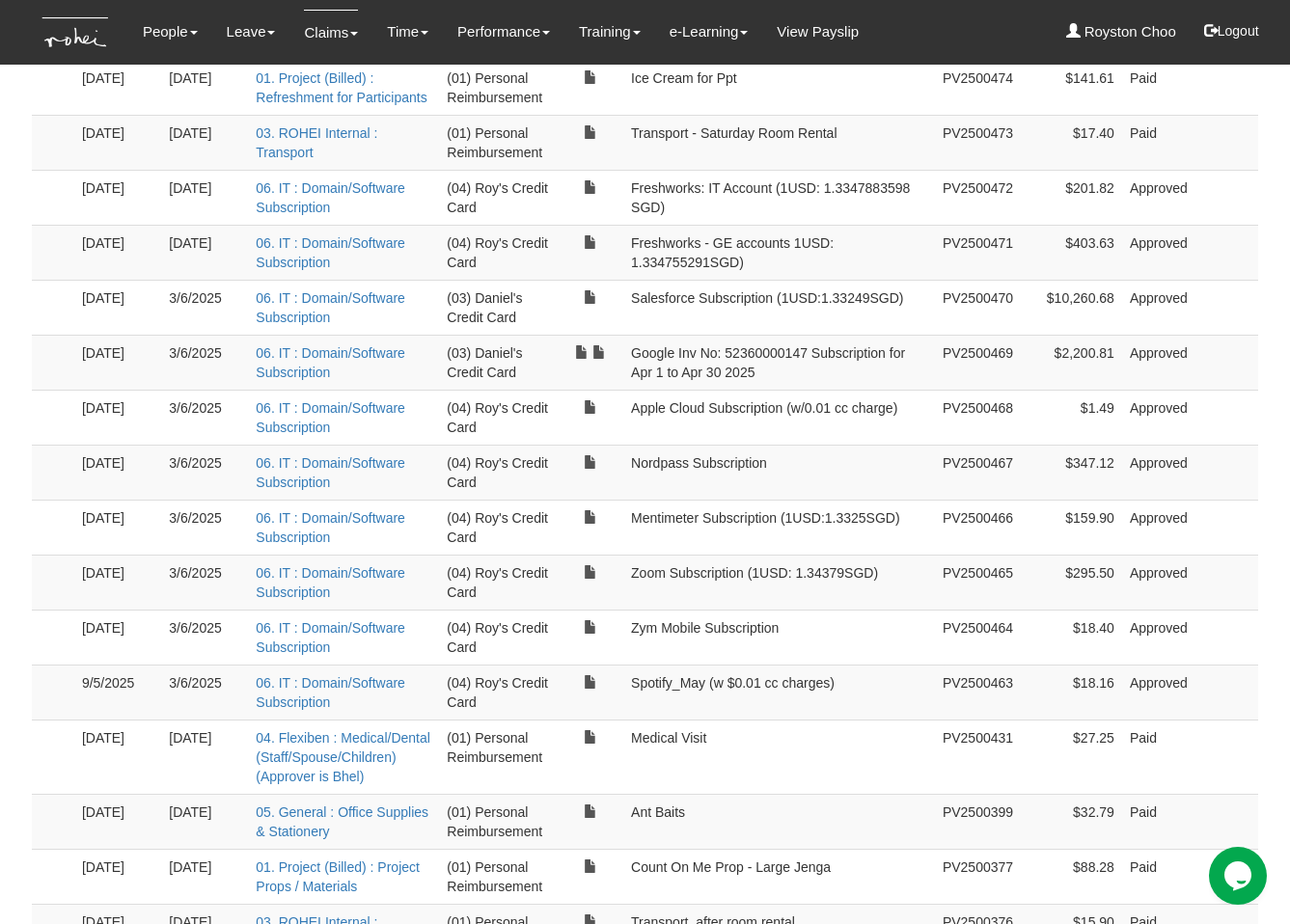 click on "Nordpass Subscription" at bounding box center (779, 472) 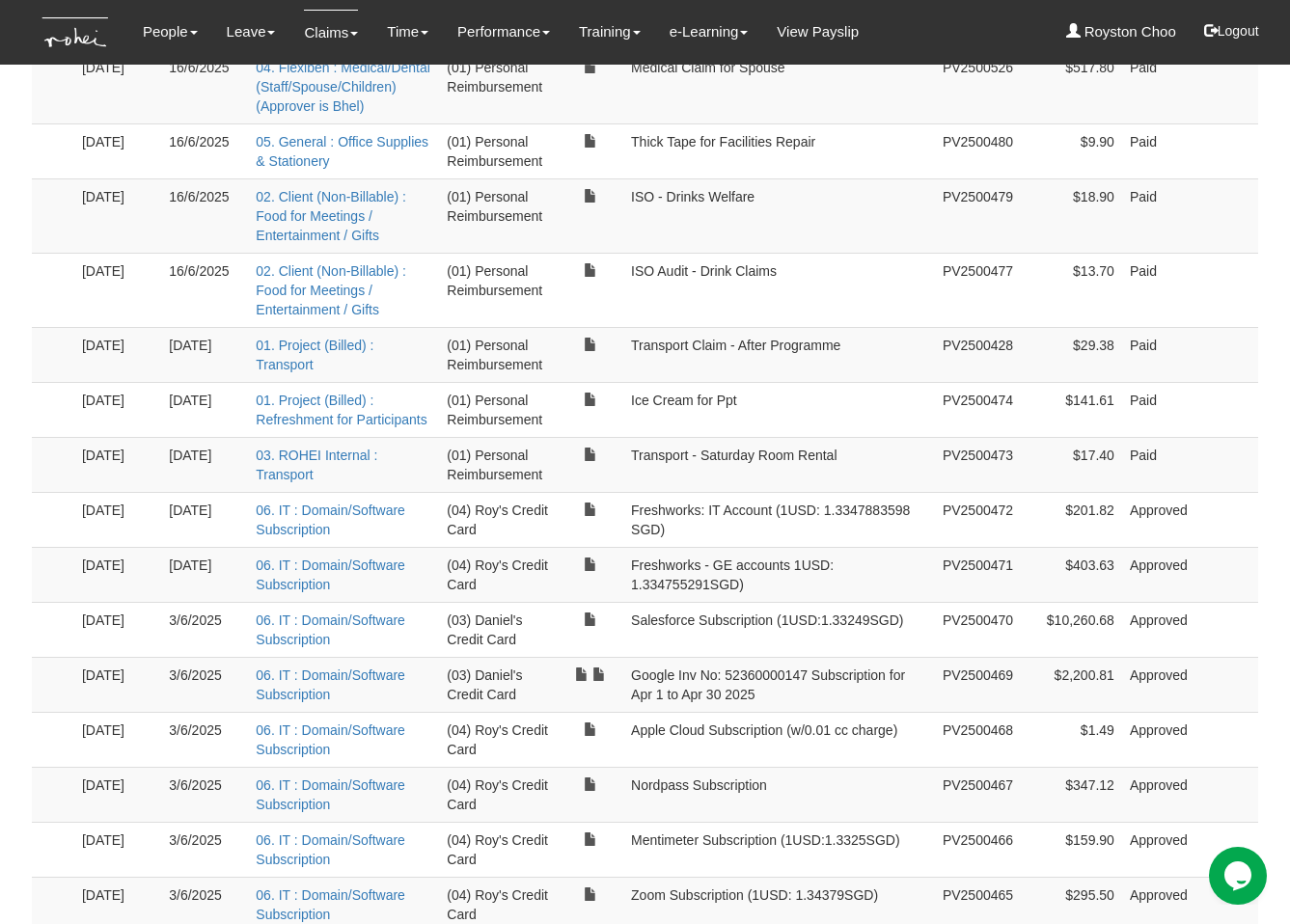 scroll, scrollTop: 1707, scrollLeft: 0, axis: vertical 